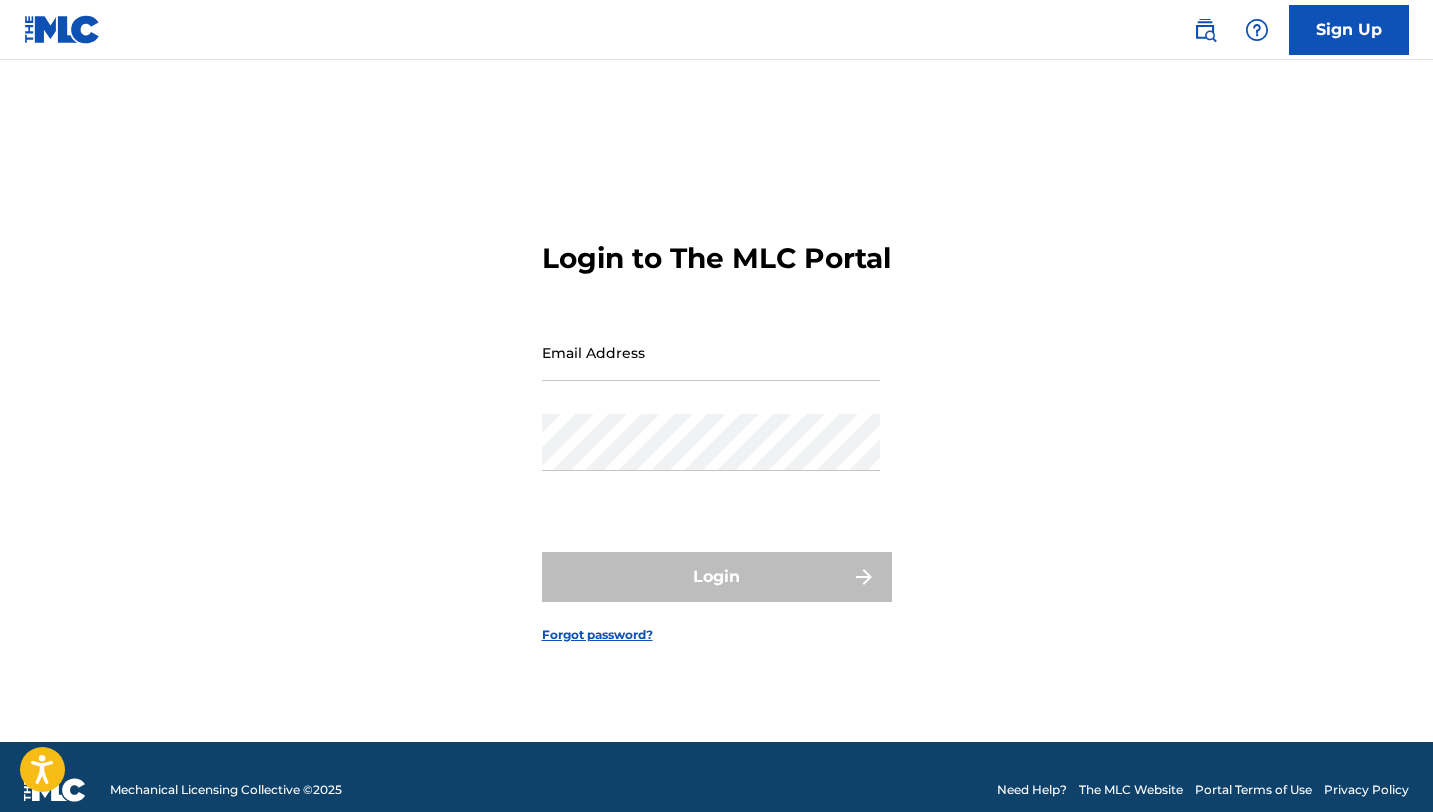 click on "Email Address" at bounding box center (711, 352) 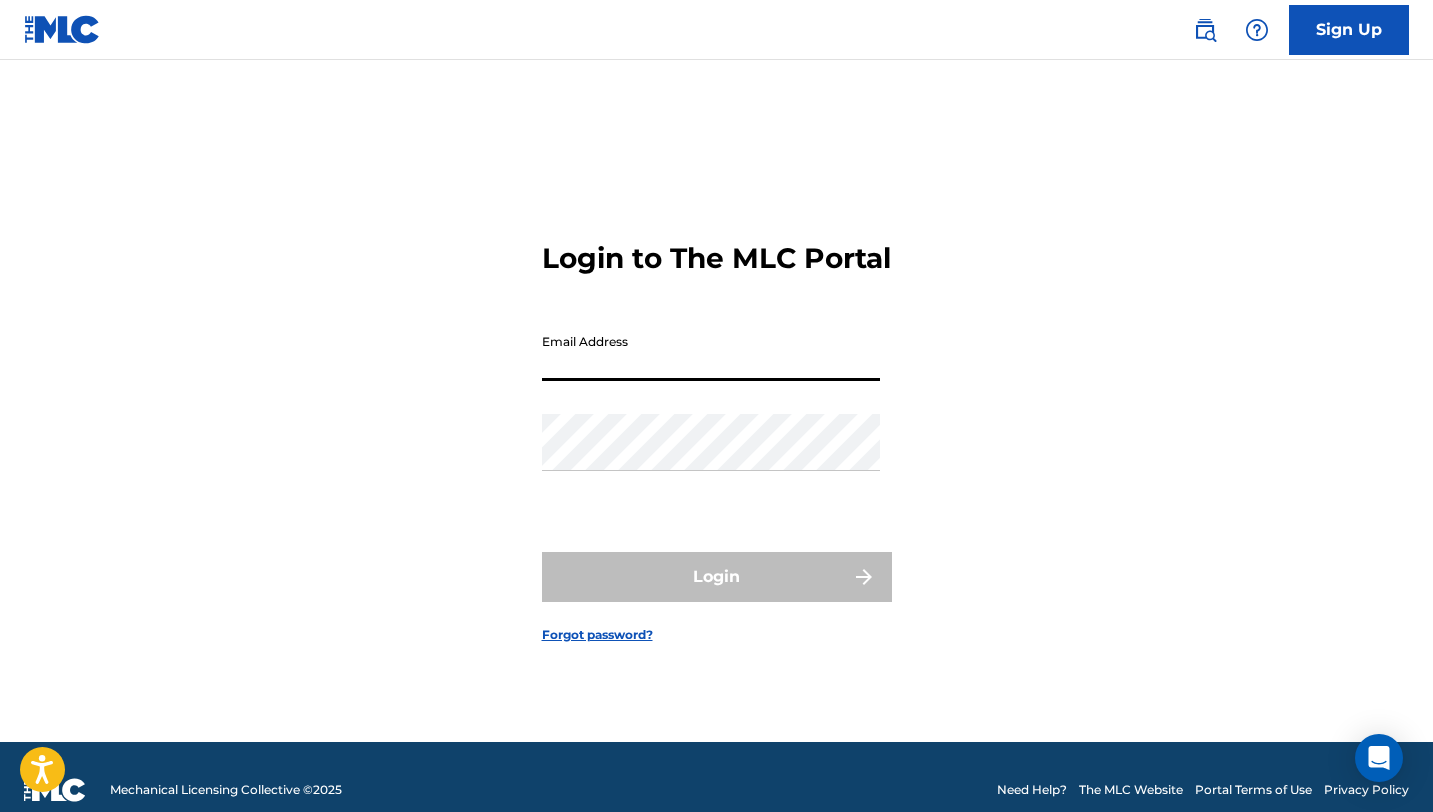type on "[DOMAIN_NAME][EMAIL_ADDRESS][DOMAIN_NAME]" 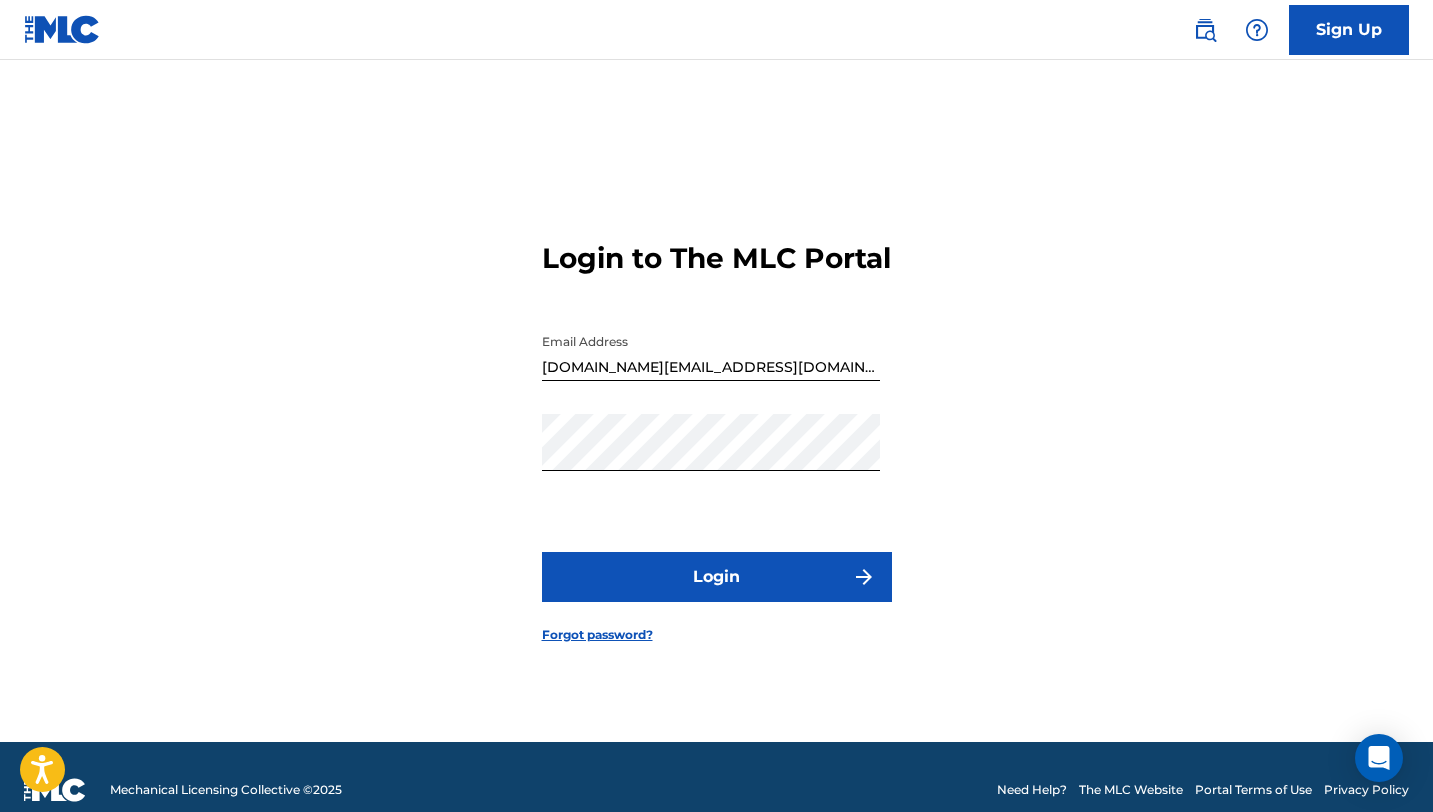 click on "Login" at bounding box center (717, 577) 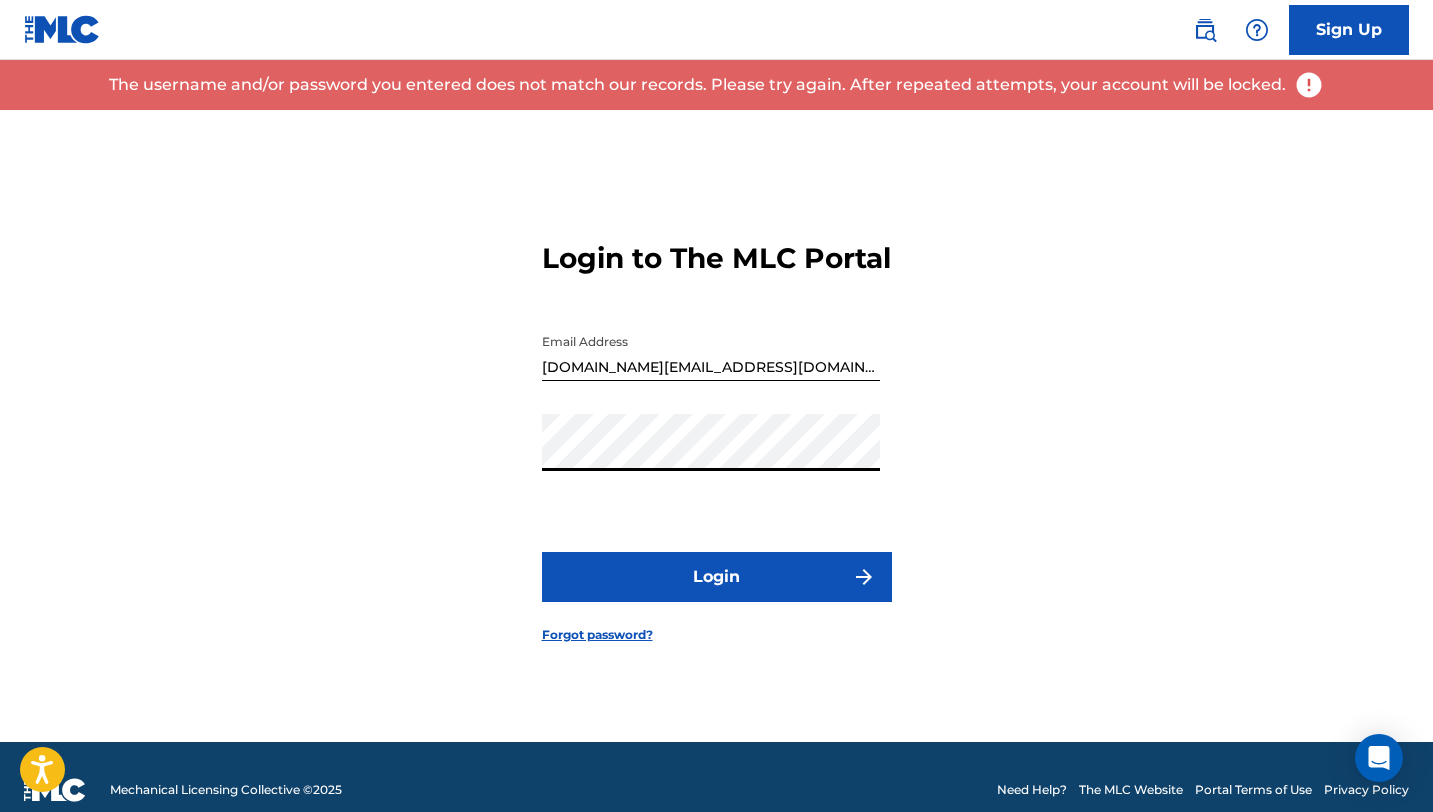 click on "Login to The MLC Portal Email Address garreson.music@gmail.com Password Login Forgot password?" at bounding box center (717, 426) 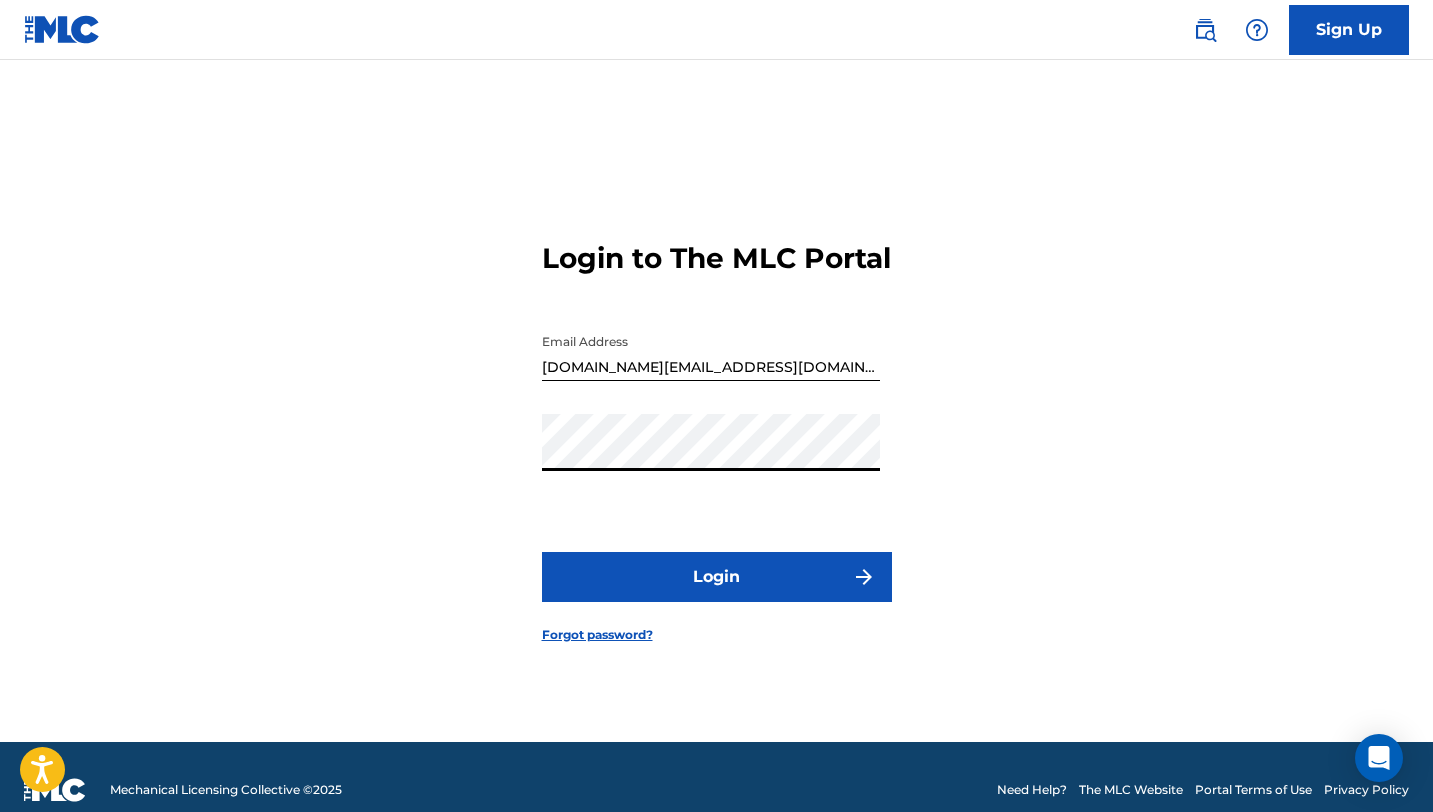 click on "Login" at bounding box center (717, 577) 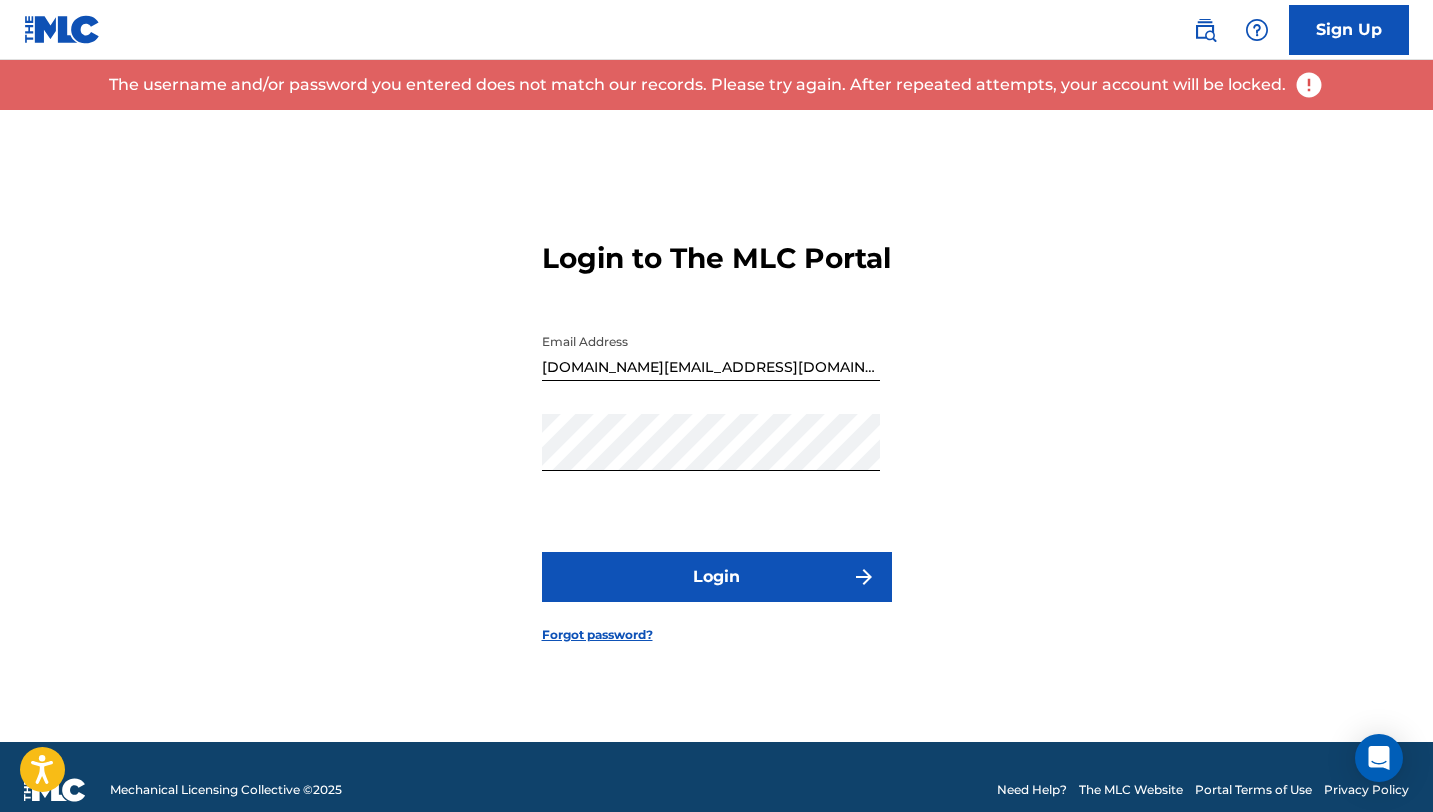 click on "Forgot password?" at bounding box center [597, 635] 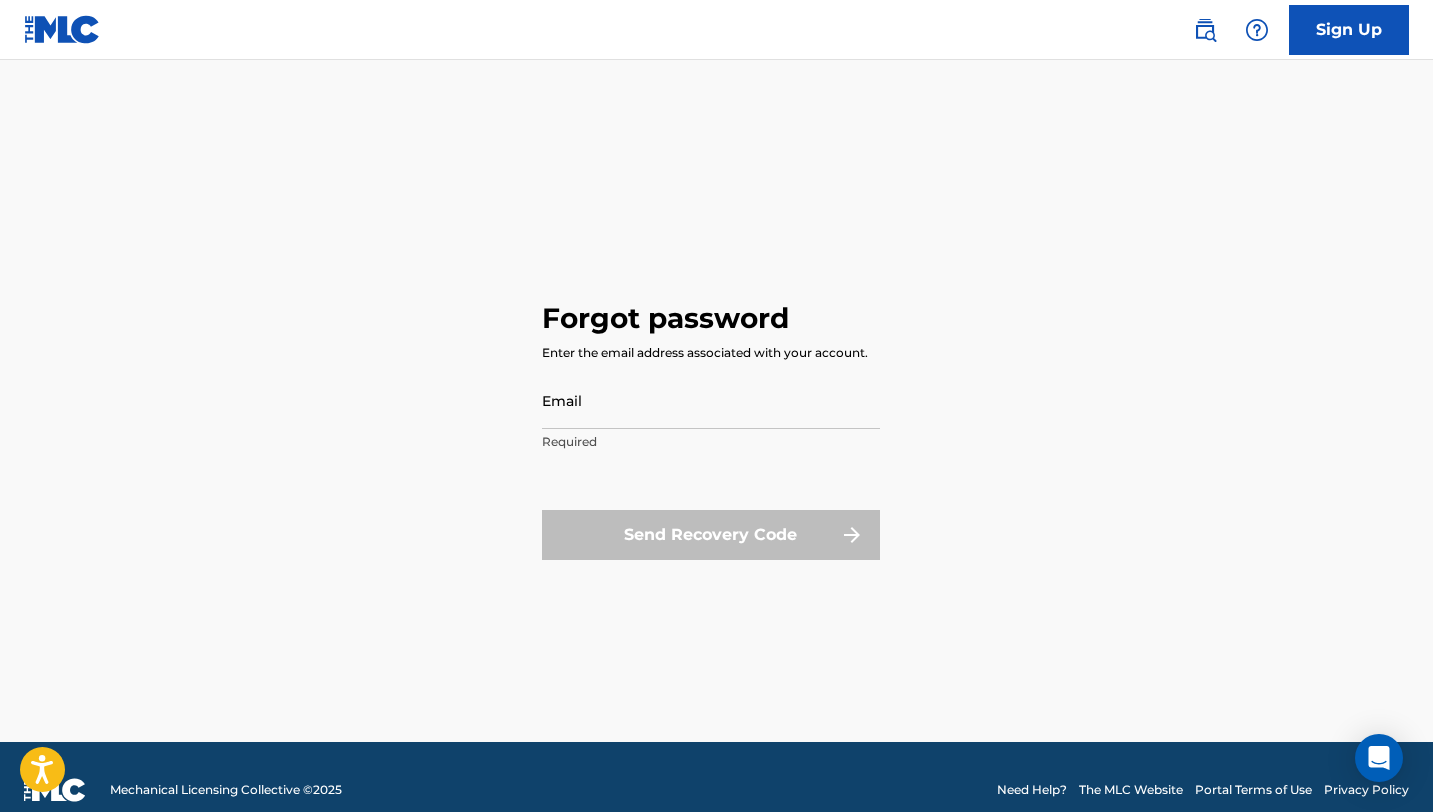 click on "Email" at bounding box center (711, 400) 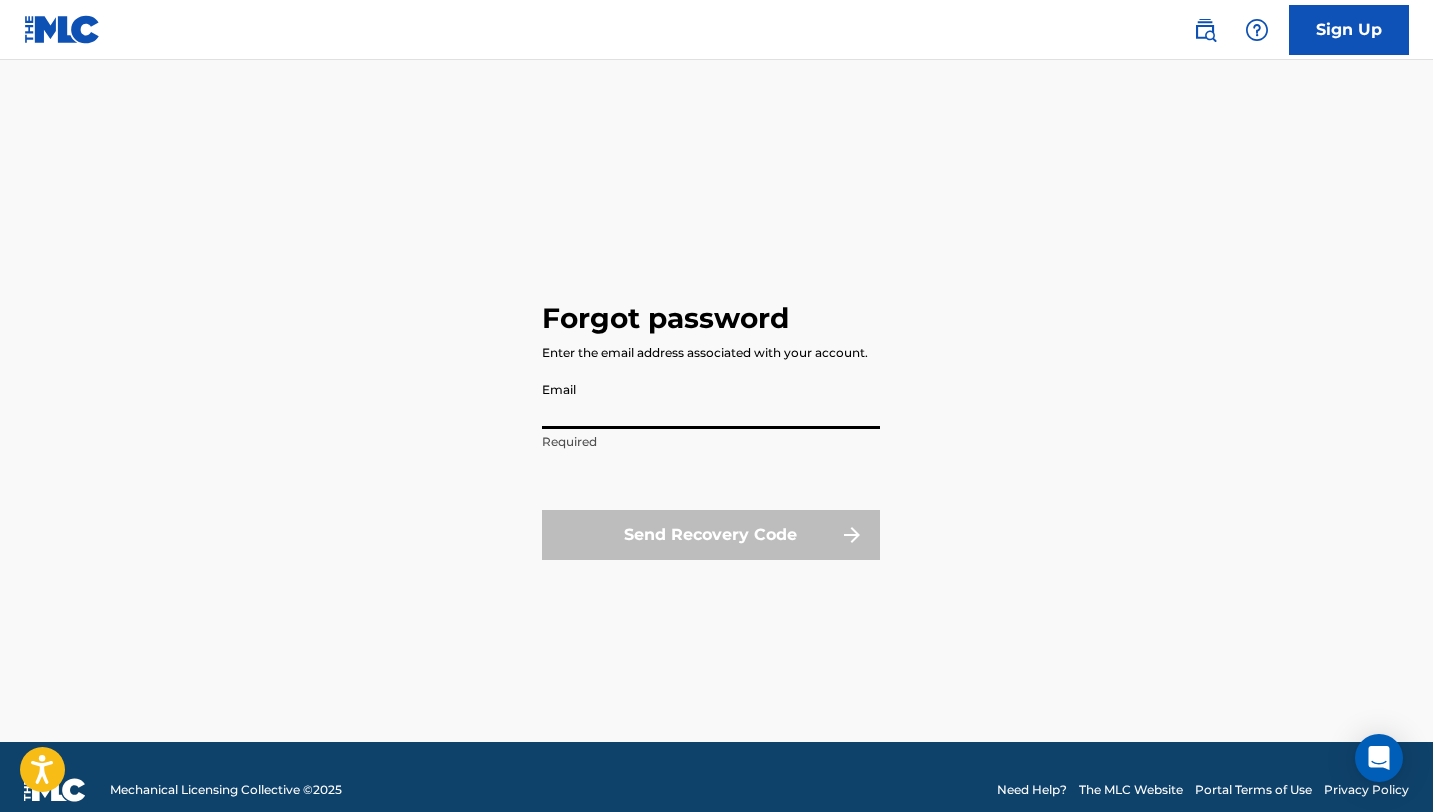type on "[DOMAIN_NAME][EMAIL_ADDRESS][DOMAIN_NAME]" 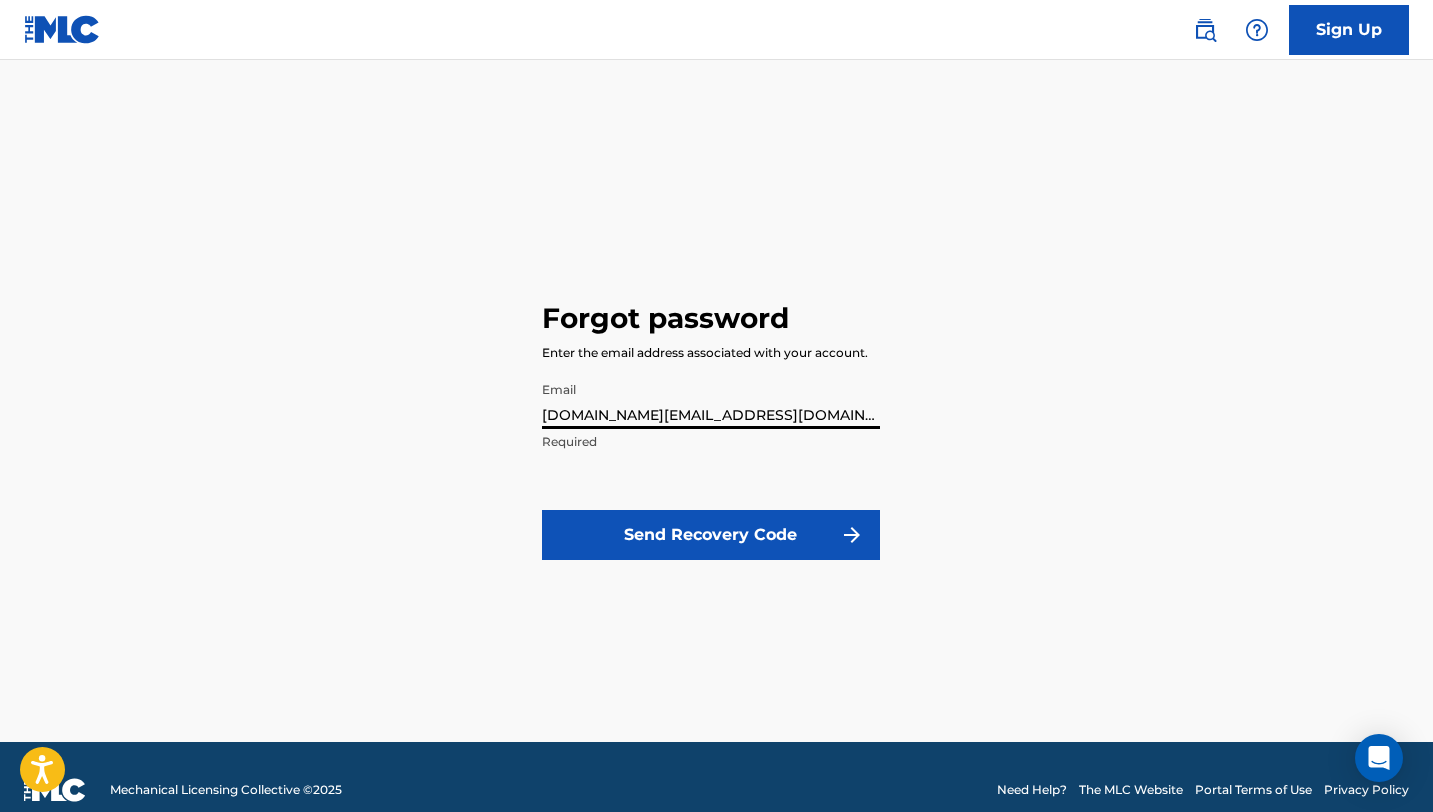 click on "Send Recovery Code" at bounding box center (711, 535) 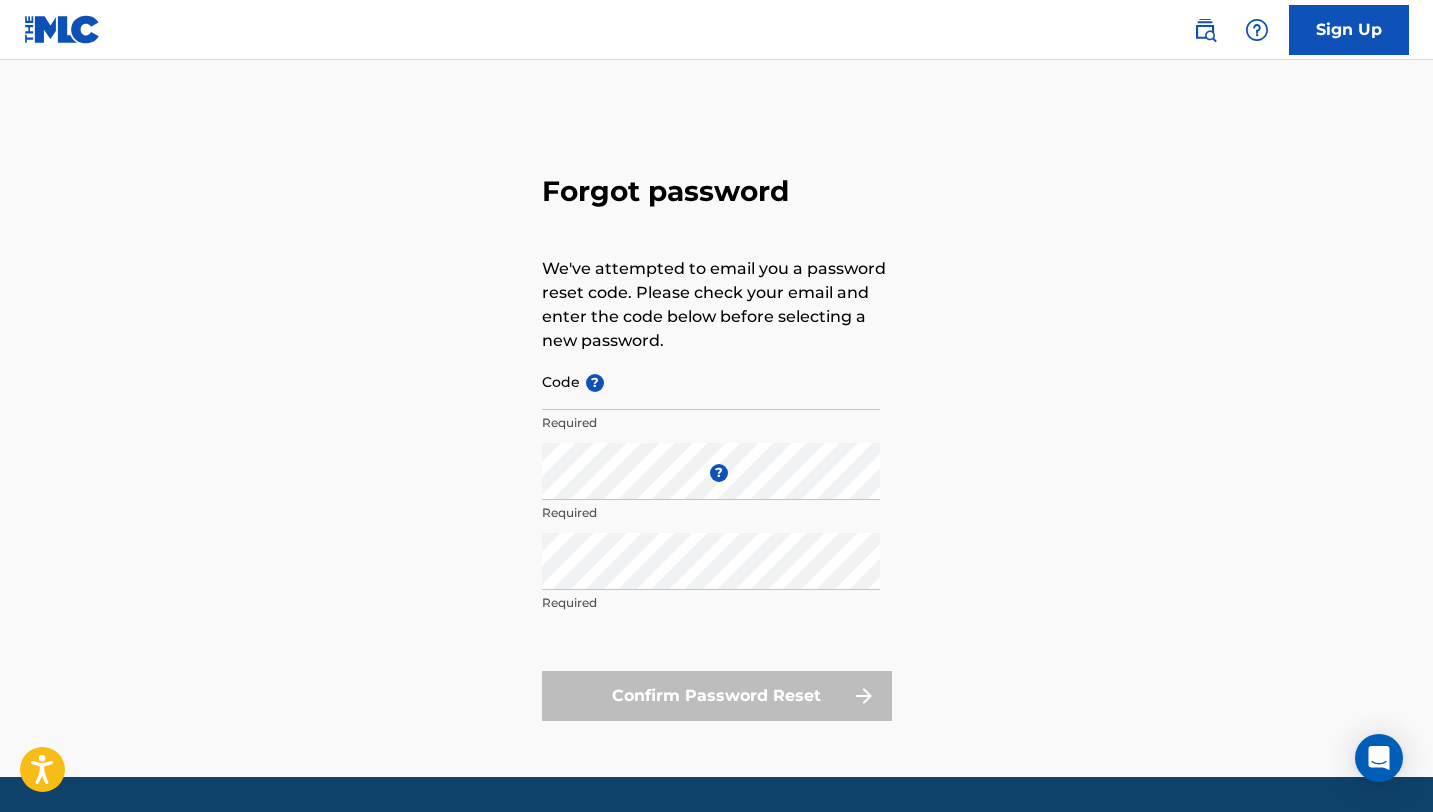 click on "Sign Up" at bounding box center (1349, 30) 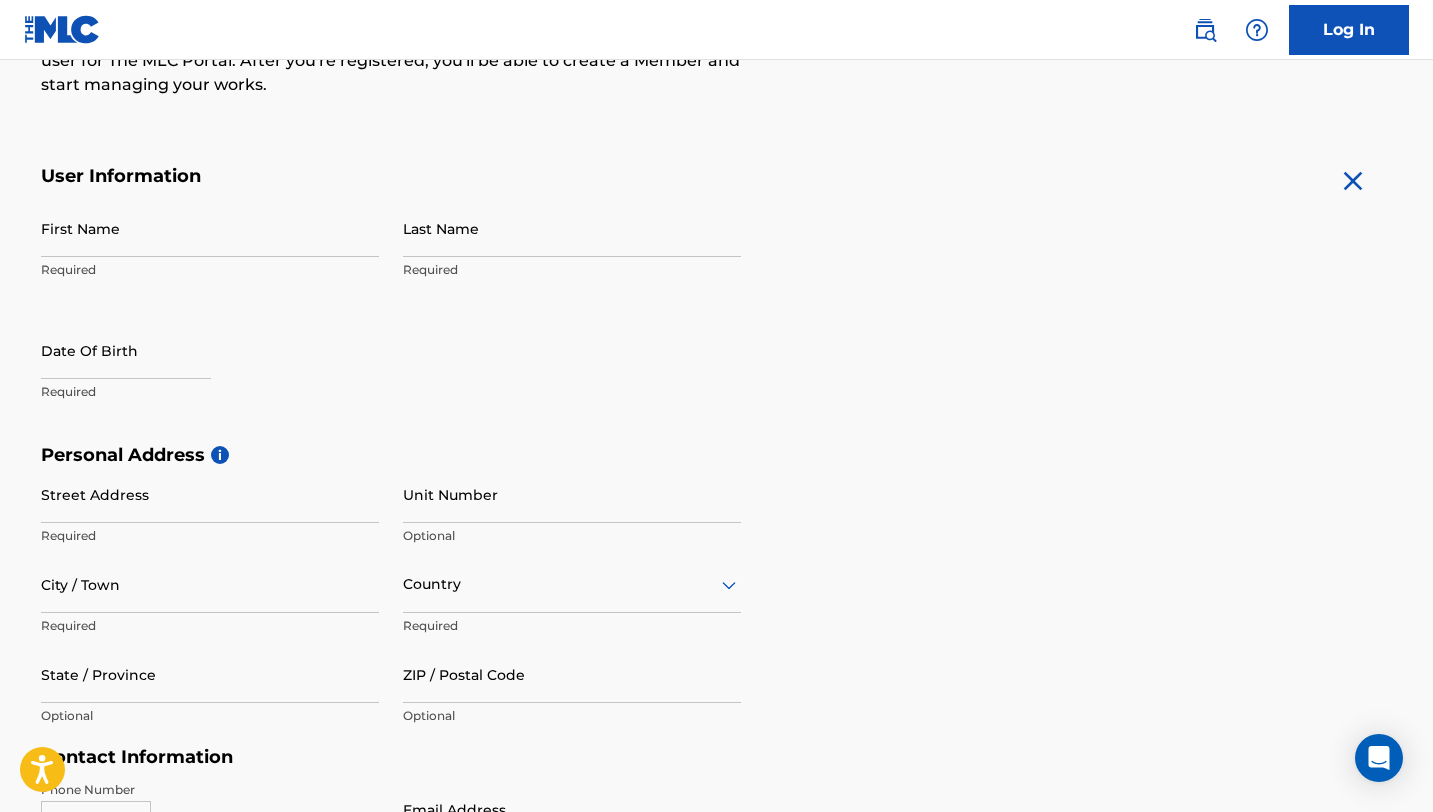 scroll, scrollTop: 0, scrollLeft: 0, axis: both 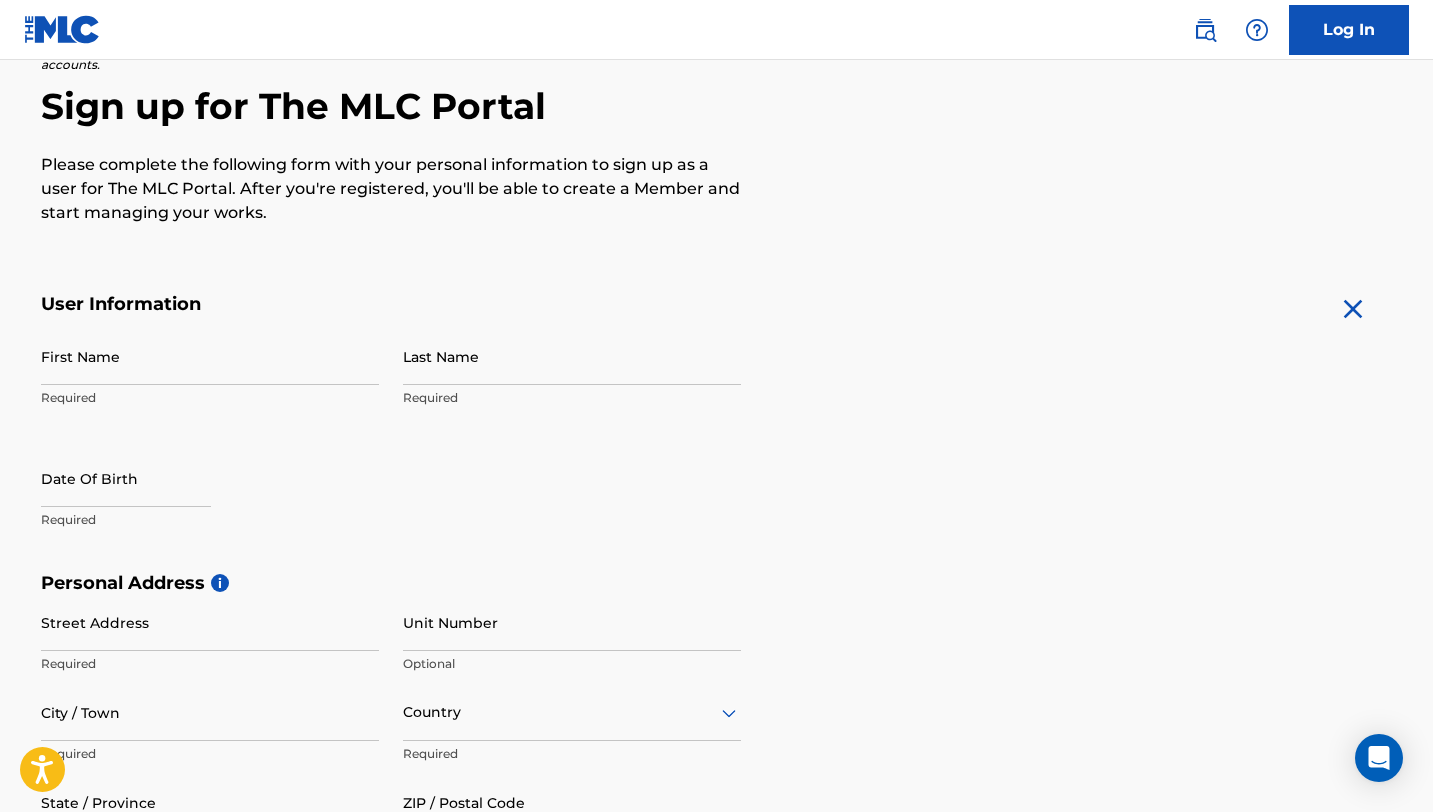 click on "First Name" at bounding box center (210, 356) 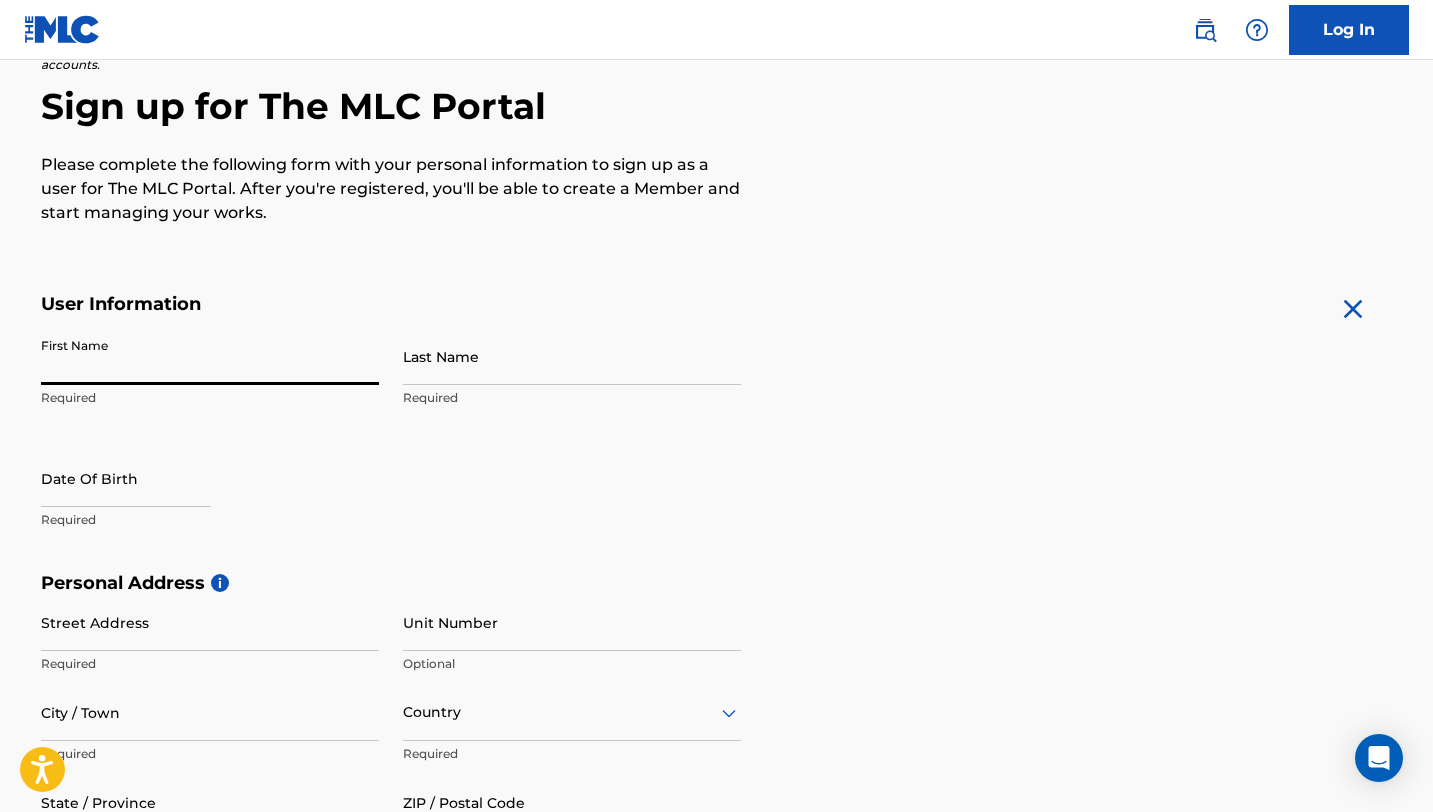 type on "[PERSON_NAME]" 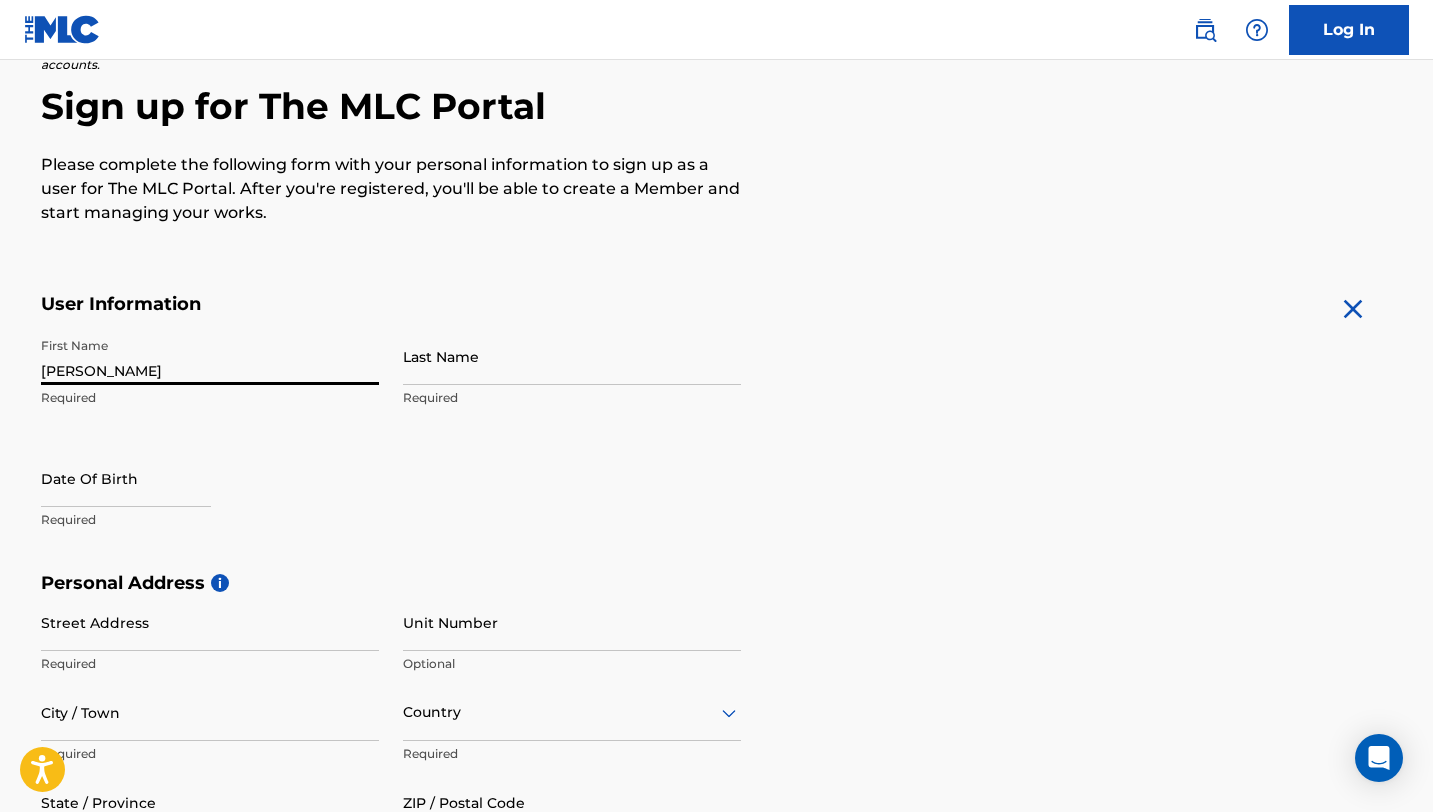 click on "Last Name" at bounding box center [572, 356] 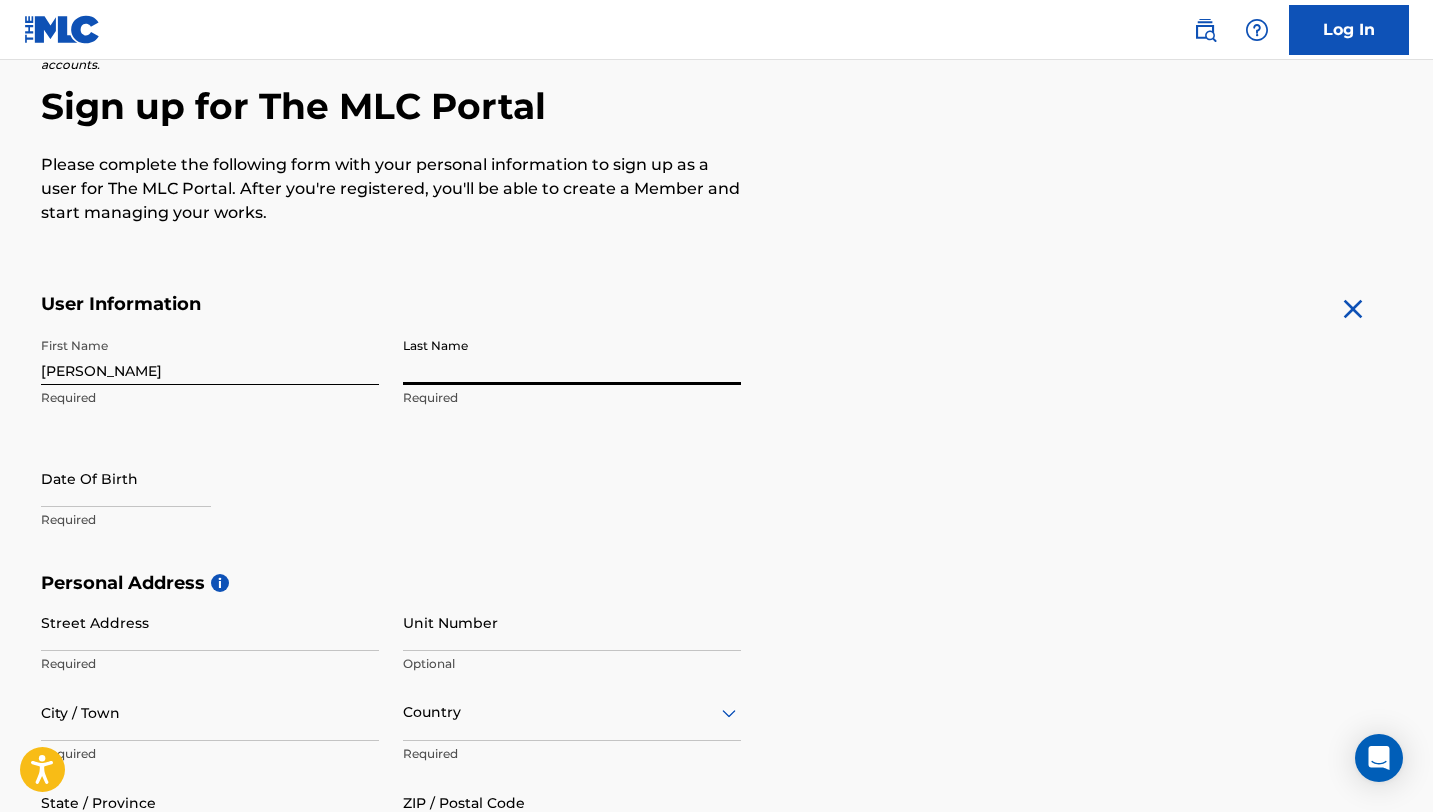 type on "[PERSON_NAME]" 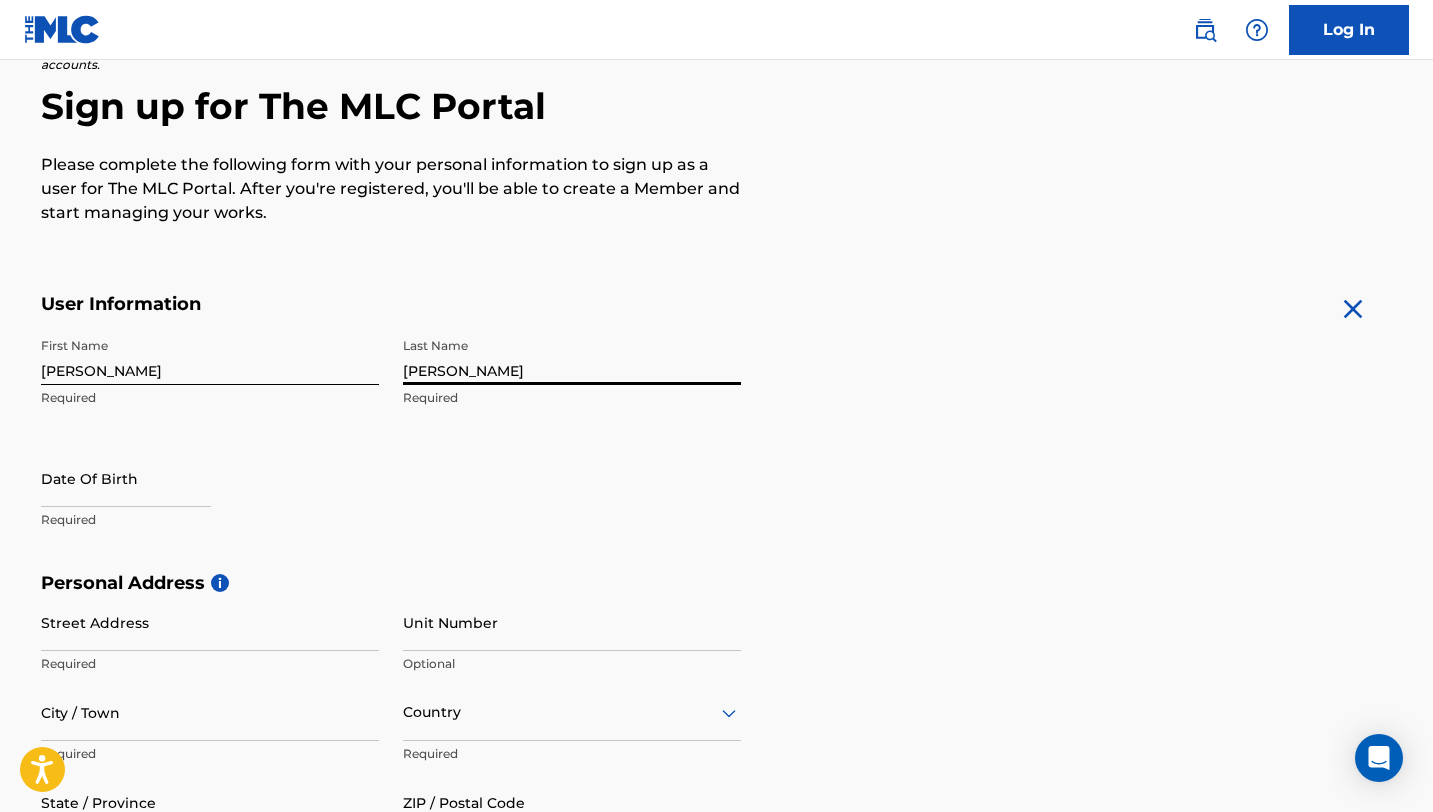 click at bounding box center [126, 478] 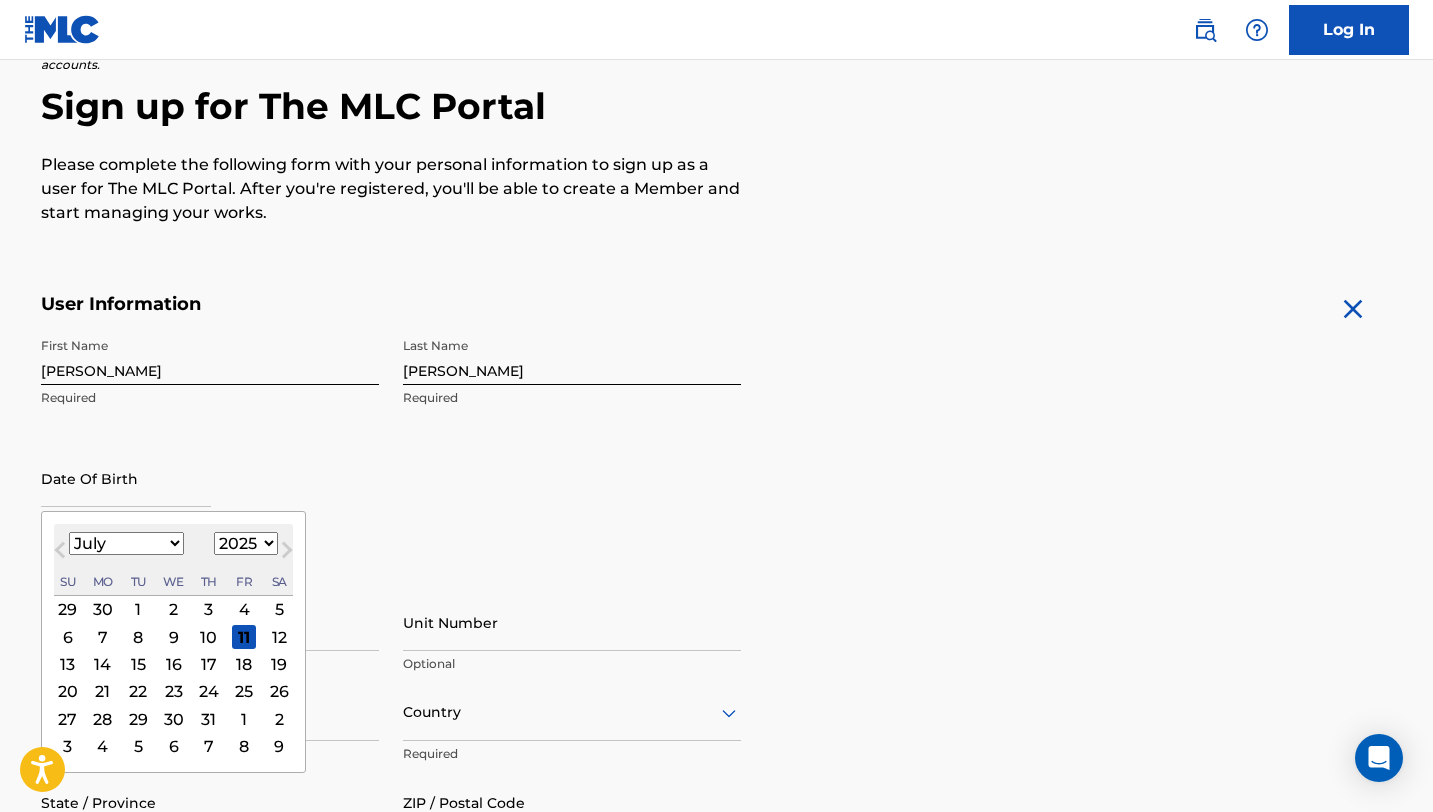 click on "8" at bounding box center (138, 637) 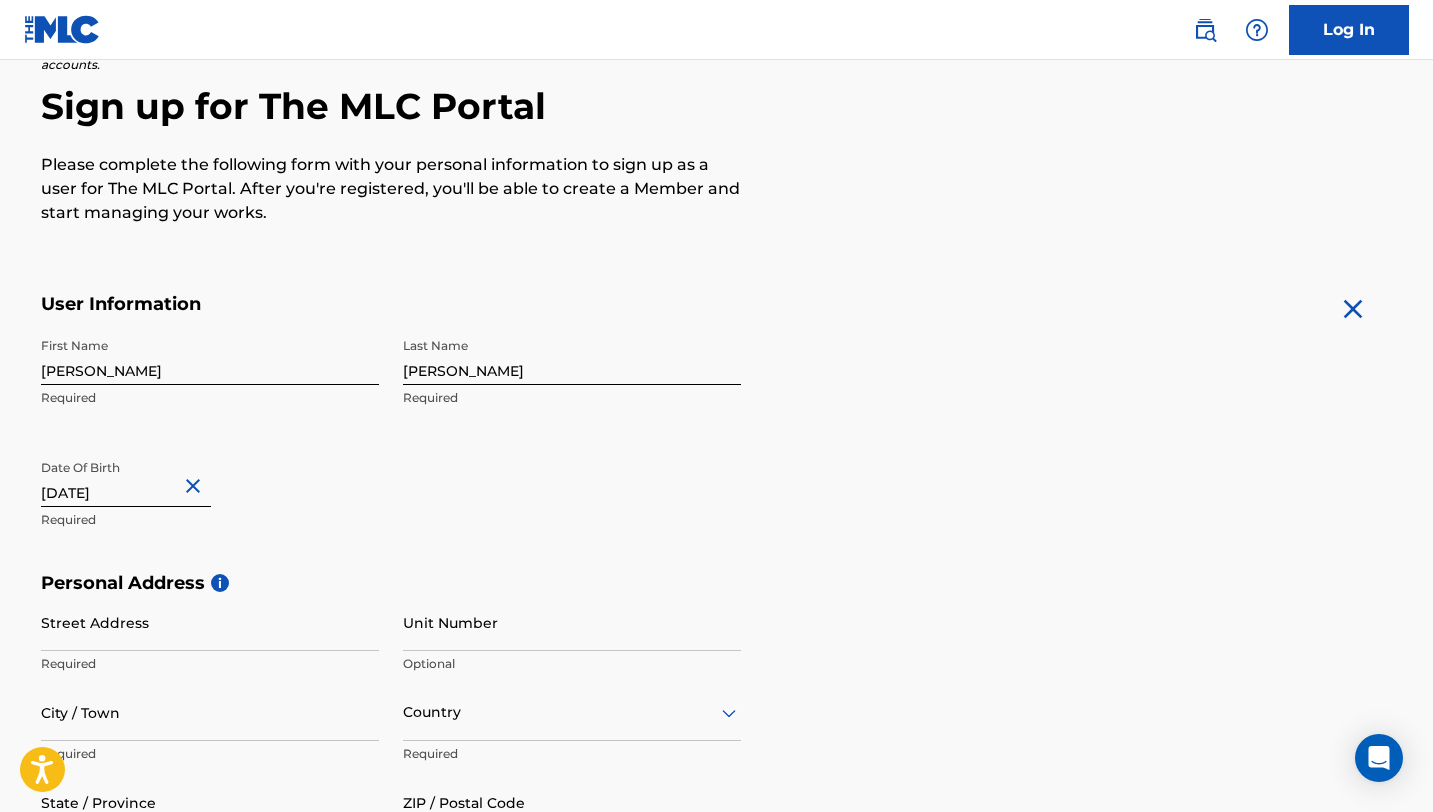 click on "July 8 2025" at bounding box center (126, 478) 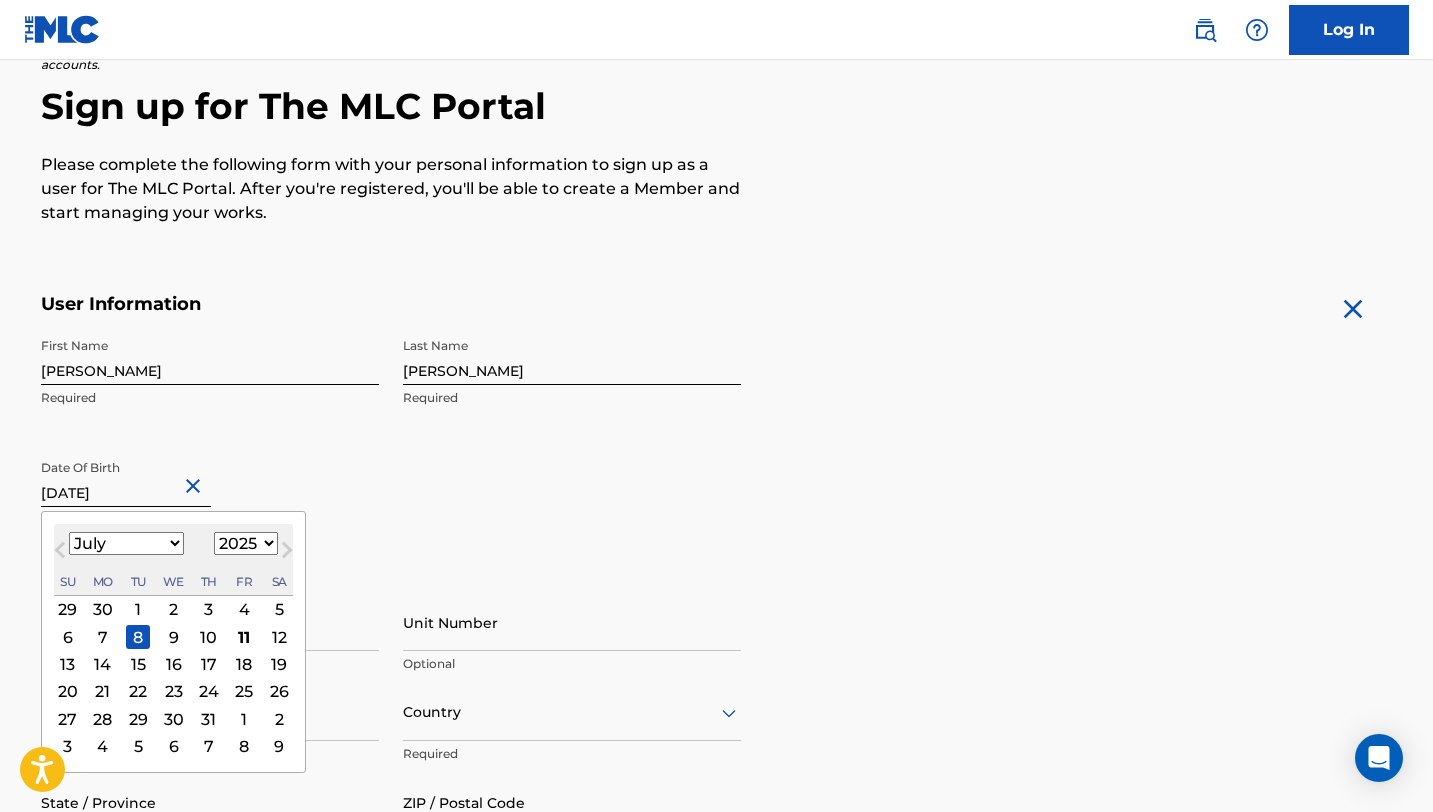 click on "1899 1900 1901 1902 1903 1904 1905 1906 1907 1908 1909 1910 1911 1912 1913 1914 1915 1916 1917 1918 1919 1920 1921 1922 1923 1924 1925 1926 1927 1928 1929 1930 1931 1932 1933 1934 1935 1936 1937 1938 1939 1940 1941 1942 1943 1944 1945 1946 1947 1948 1949 1950 1951 1952 1953 1954 1955 1956 1957 1958 1959 1960 1961 1962 1963 1964 1965 1966 1967 1968 1969 1970 1971 1972 1973 1974 1975 1976 1977 1978 1979 1980 1981 1982 1983 1984 1985 1986 1987 1988 1989 1990 1991 1992 1993 1994 1995 1996 1997 1998 1999 2000 2001 2002 2003 2004 2005 2006 2007 2008 2009 2010 2011 2012 2013 2014 2015 2016 2017 2018 2019 2020 2021 2022 2023 2024 2025 2026 2027 2028 2029 2030 2031 2032 2033 2034 2035 2036 2037 2038 2039 2040 2041 2042 2043 2044 2045 2046 2047 2048 2049 2050 2051 2052 2053 2054 2055 2056 2057 2058 2059 2060 2061 2062 2063 2064 2065 2066 2067 2068 2069 2070 2071 2072 2073 2074 2075 2076 2077 2078 2079 2080 2081 2082 2083 2084 2085 2086 2087 2088 2089 2090 2091 2092 2093 2094 2095 2096 2097 2098 2099 2100" at bounding box center [246, 543] 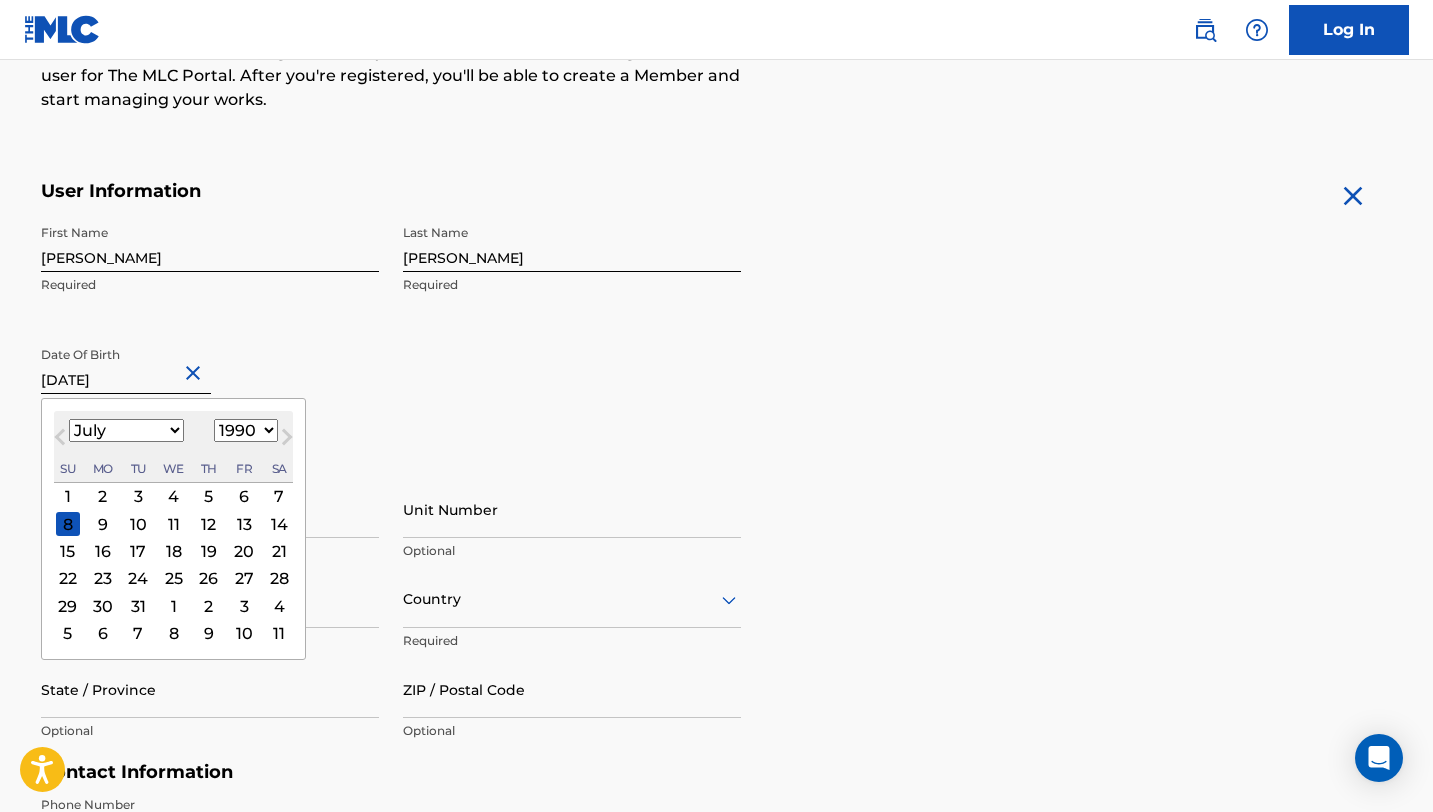 scroll, scrollTop: 336, scrollLeft: 0, axis: vertical 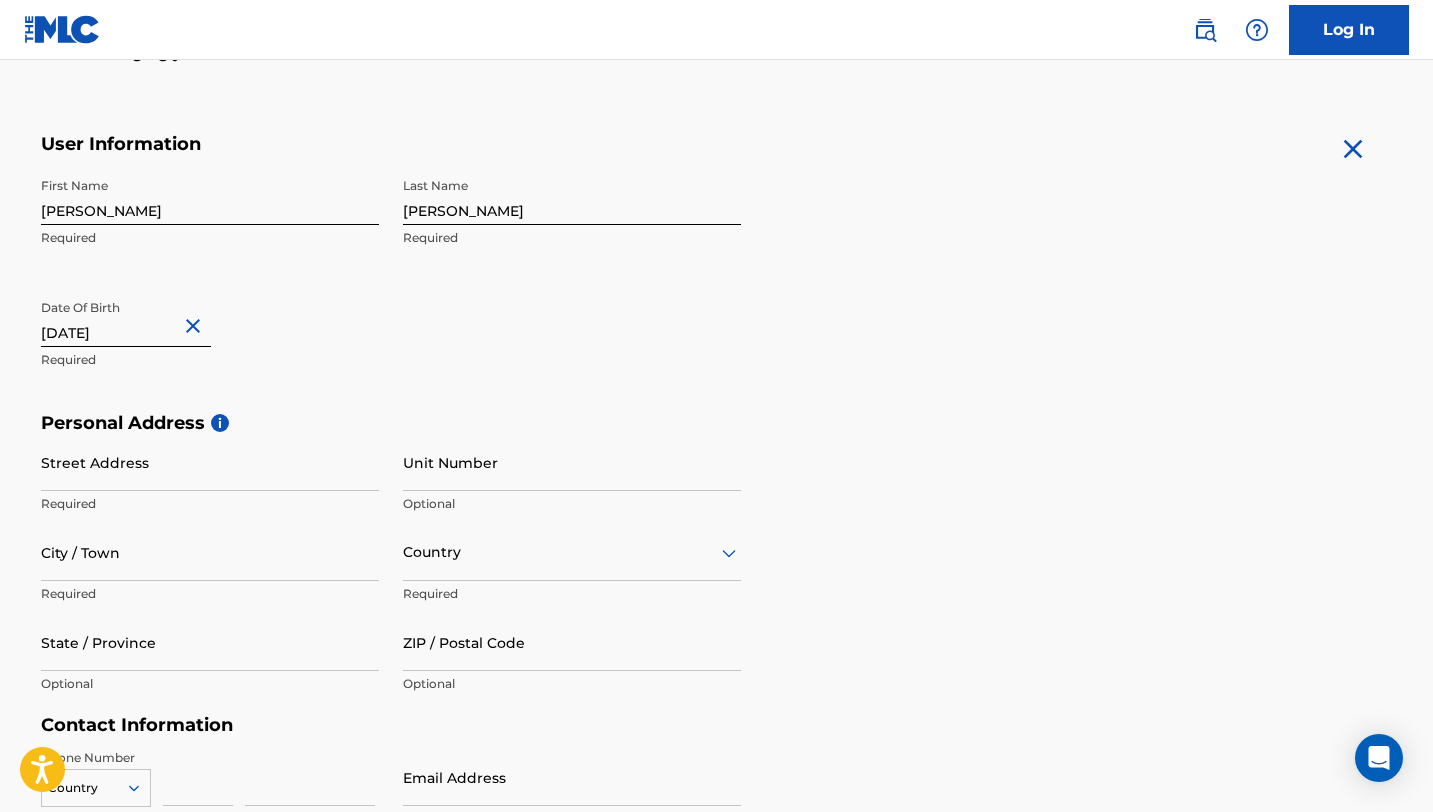 click at bounding box center [196, 326] 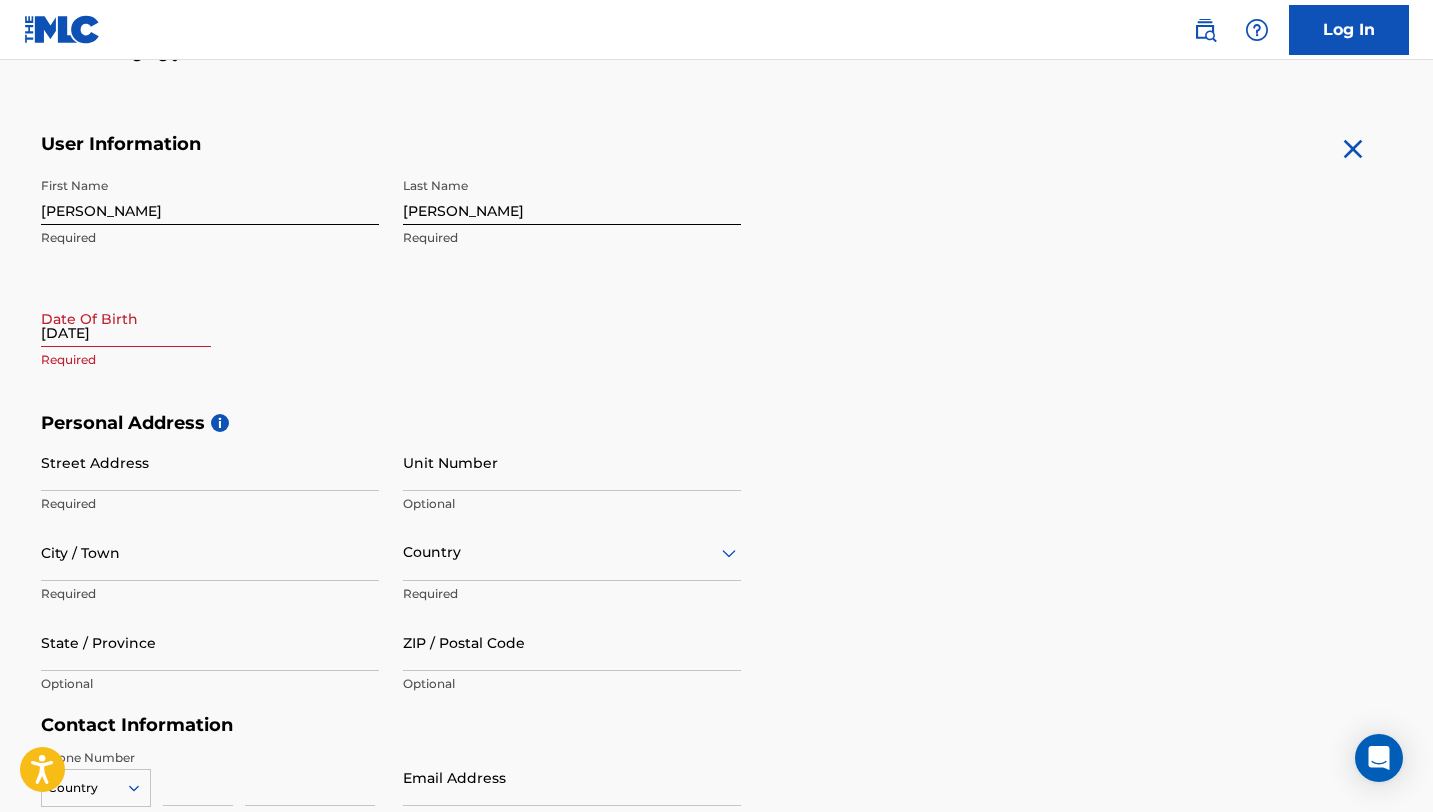 type on "07/08/1990" 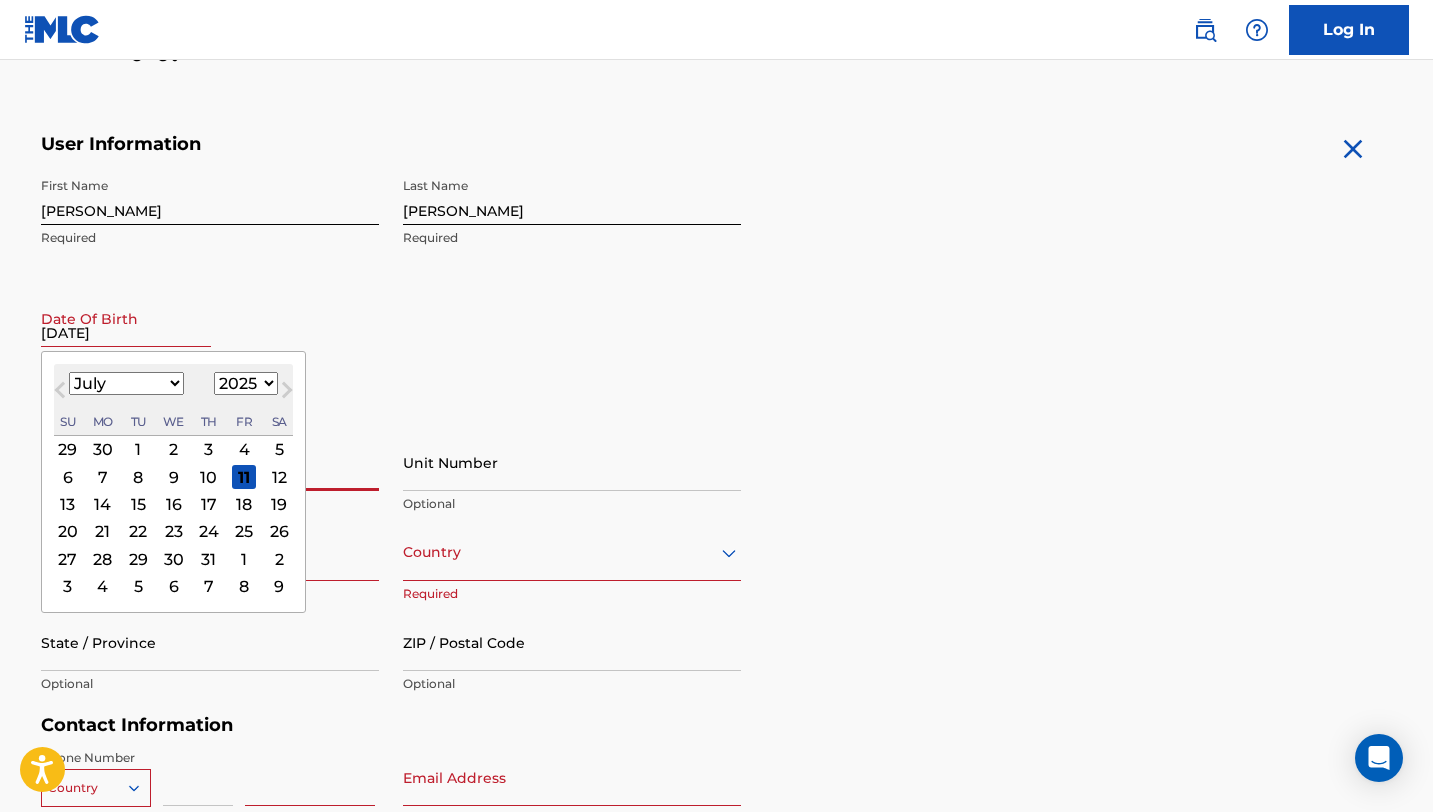 type 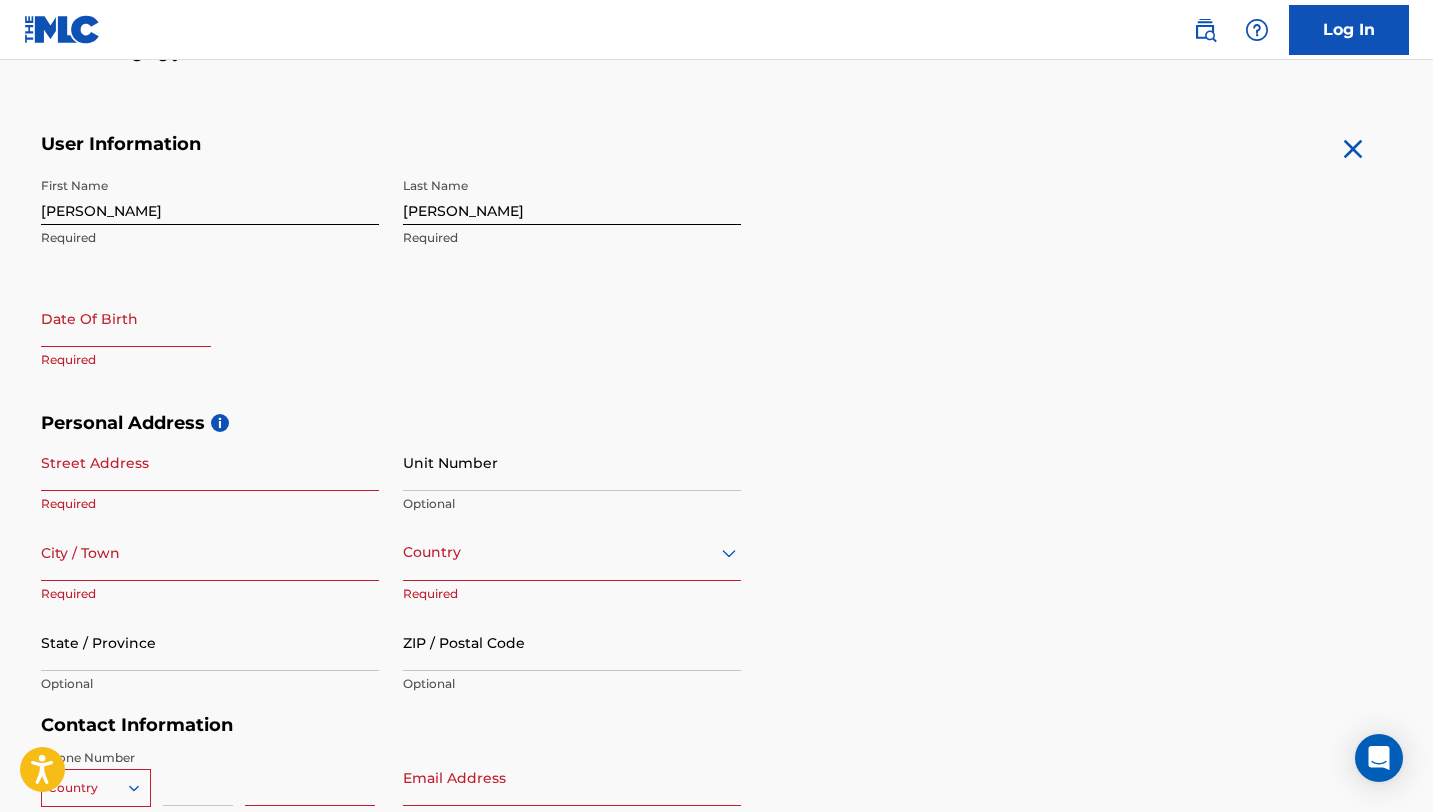 click at bounding box center [126, 318] 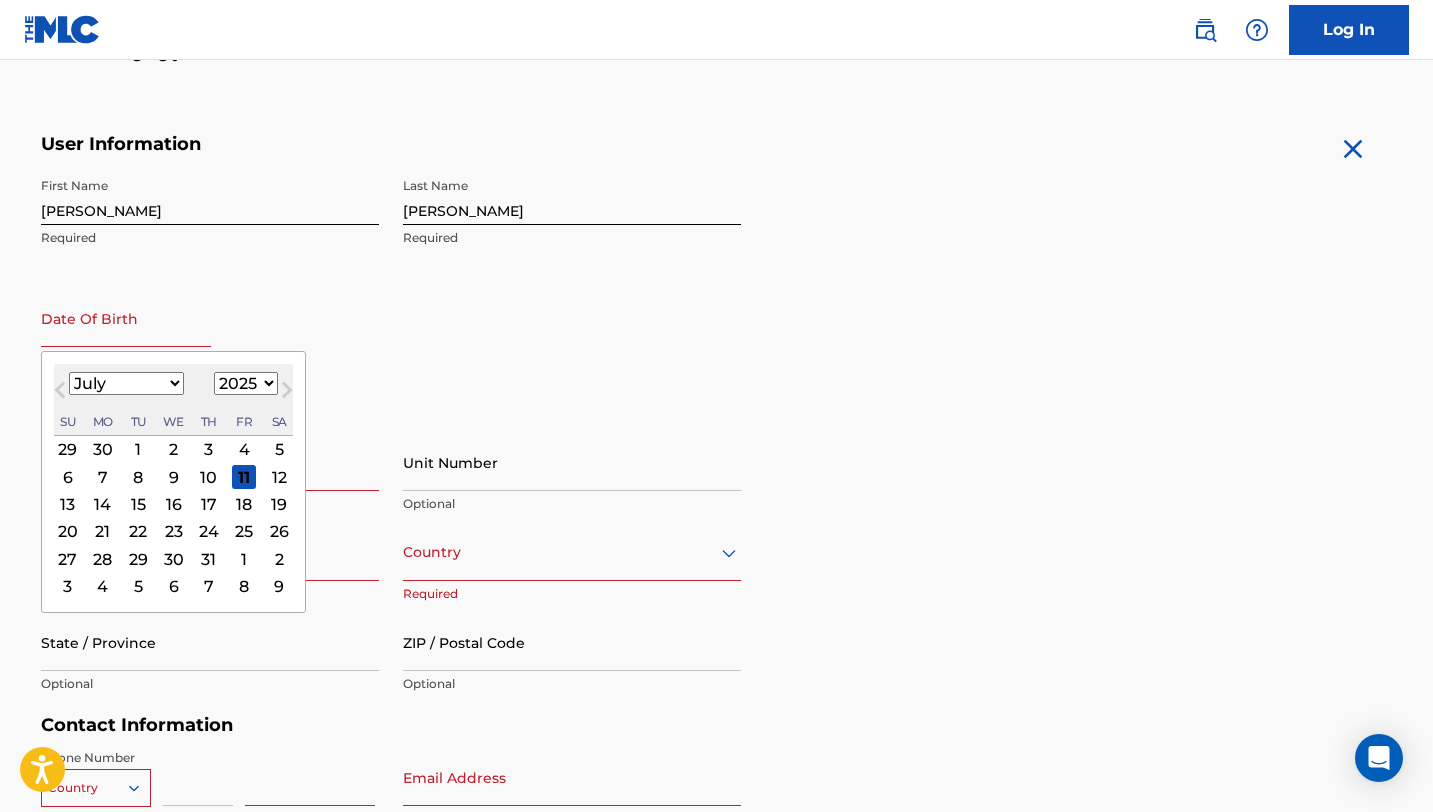 click on "1899 1900 1901 1902 1903 1904 1905 1906 1907 1908 1909 1910 1911 1912 1913 1914 1915 1916 1917 1918 1919 1920 1921 1922 1923 1924 1925 1926 1927 1928 1929 1930 1931 1932 1933 1934 1935 1936 1937 1938 1939 1940 1941 1942 1943 1944 1945 1946 1947 1948 1949 1950 1951 1952 1953 1954 1955 1956 1957 1958 1959 1960 1961 1962 1963 1964 1965 1966 1967 1968 1969 1970 1971 1972 1973 1974 1975 1976 1977 1978 1979 1980 1981 1982 1983 1984 1985 1986 1987 1988 1989 1990 1991 1992 1993 1994 1995 1996 1997 1998 1999 2000 2001 2002 2003 2004 2005 2006 2007 2008 2009 2010 2011 2012 2013 2014 2015 2016 2017 2018 2019 2020 2021 2022 2023 2024 2025 2026 2027 2028 2029 2030 2031 2032 2033 2034 2035 2036 2037 2038 2039 2040 2041 2042 2043 2044 2045 2046 2047 2048 2049 2050 2051 2052 2053 2054 2055 2056 2057 2058 2059 2060 2061 2062 2063 2064 2065 2066 2067 2068 2069 2070 2071 2072 2073 2074 2075 2076 2077 2078 2079 2080 2081 2082 2083 2084 2085 2086 2087 2088 2089 2090 2091 2092 2093 2094 2095 2096 2097 2098 2099 2100" at bounding box center (246, 383) 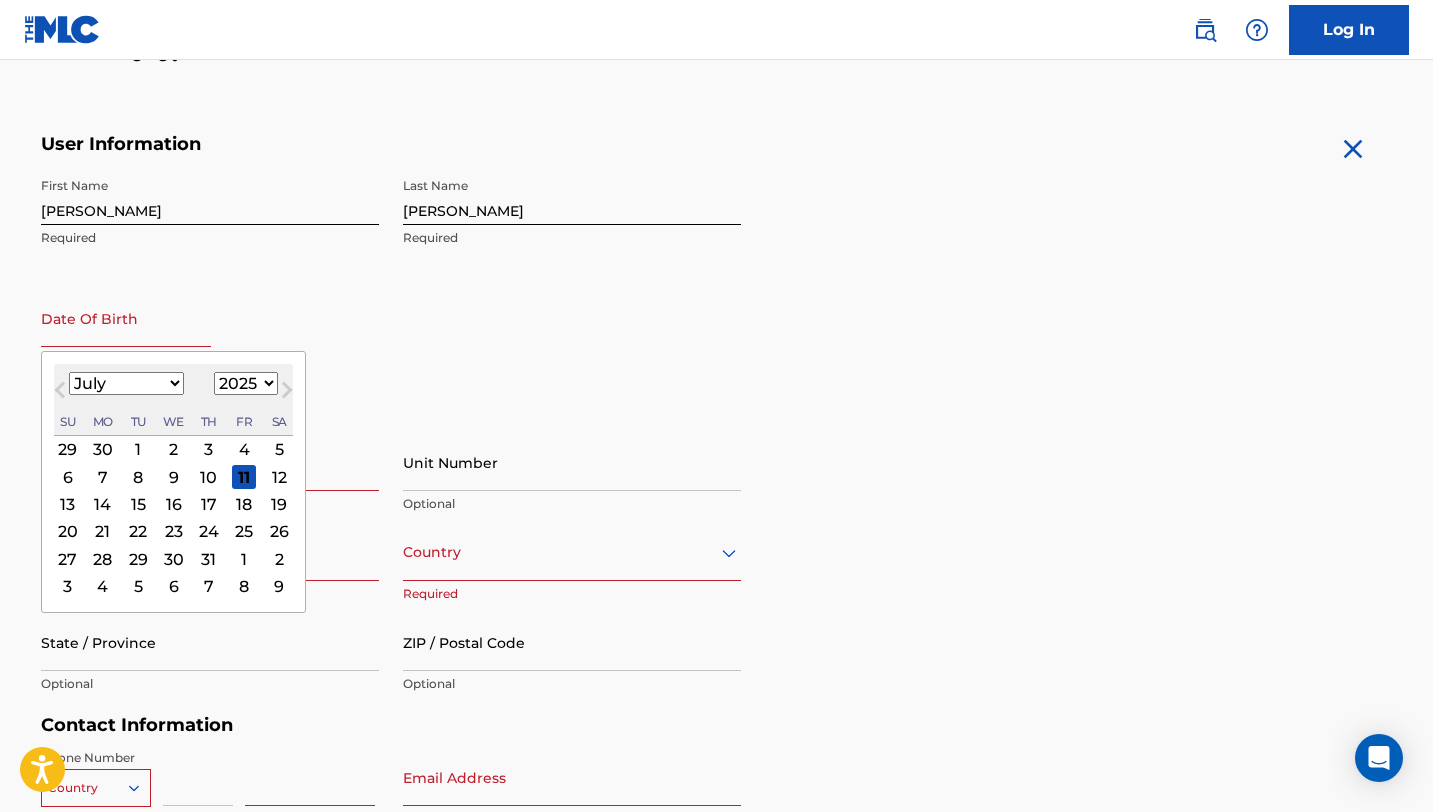 select on "1990" 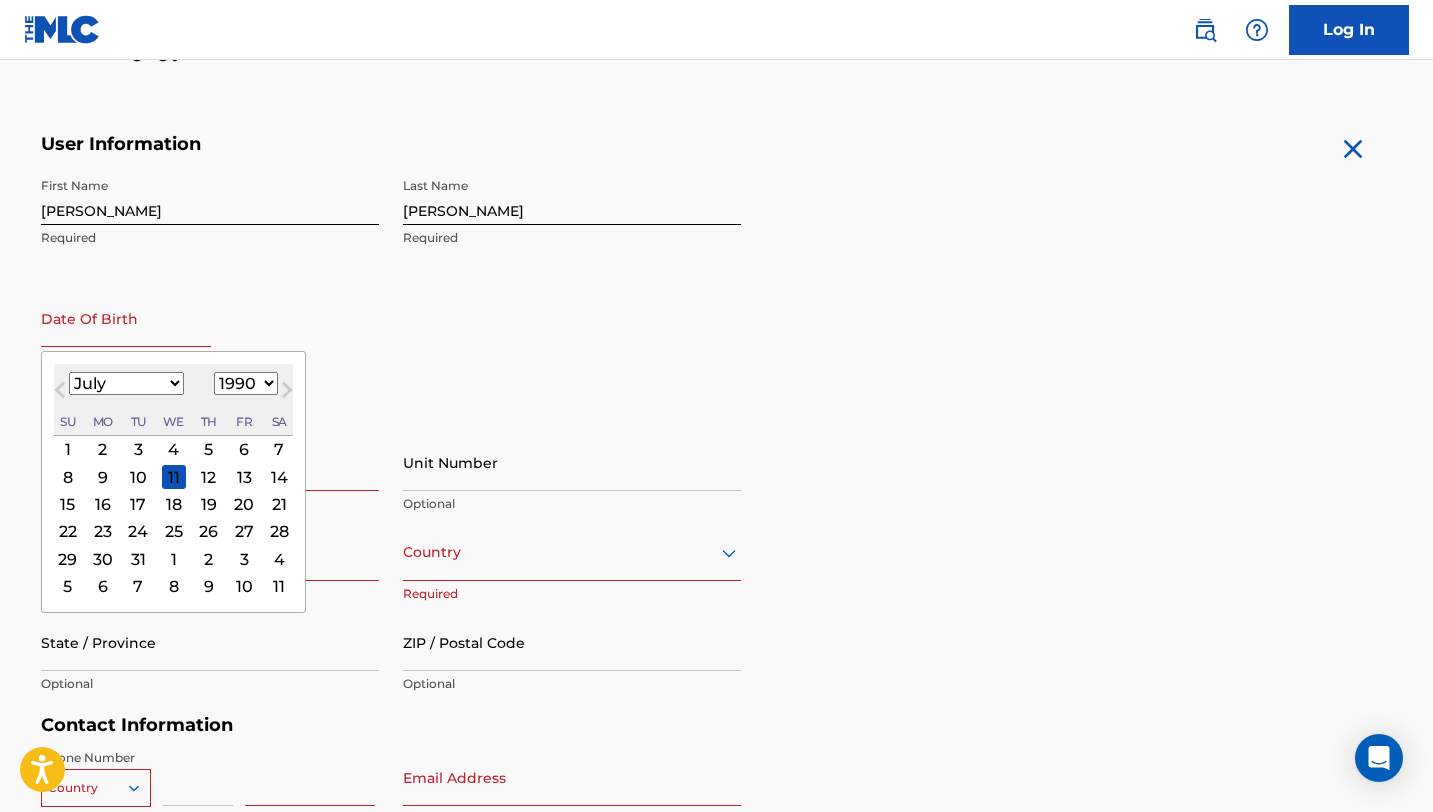 click on "8" at bounding box center (67, 477) 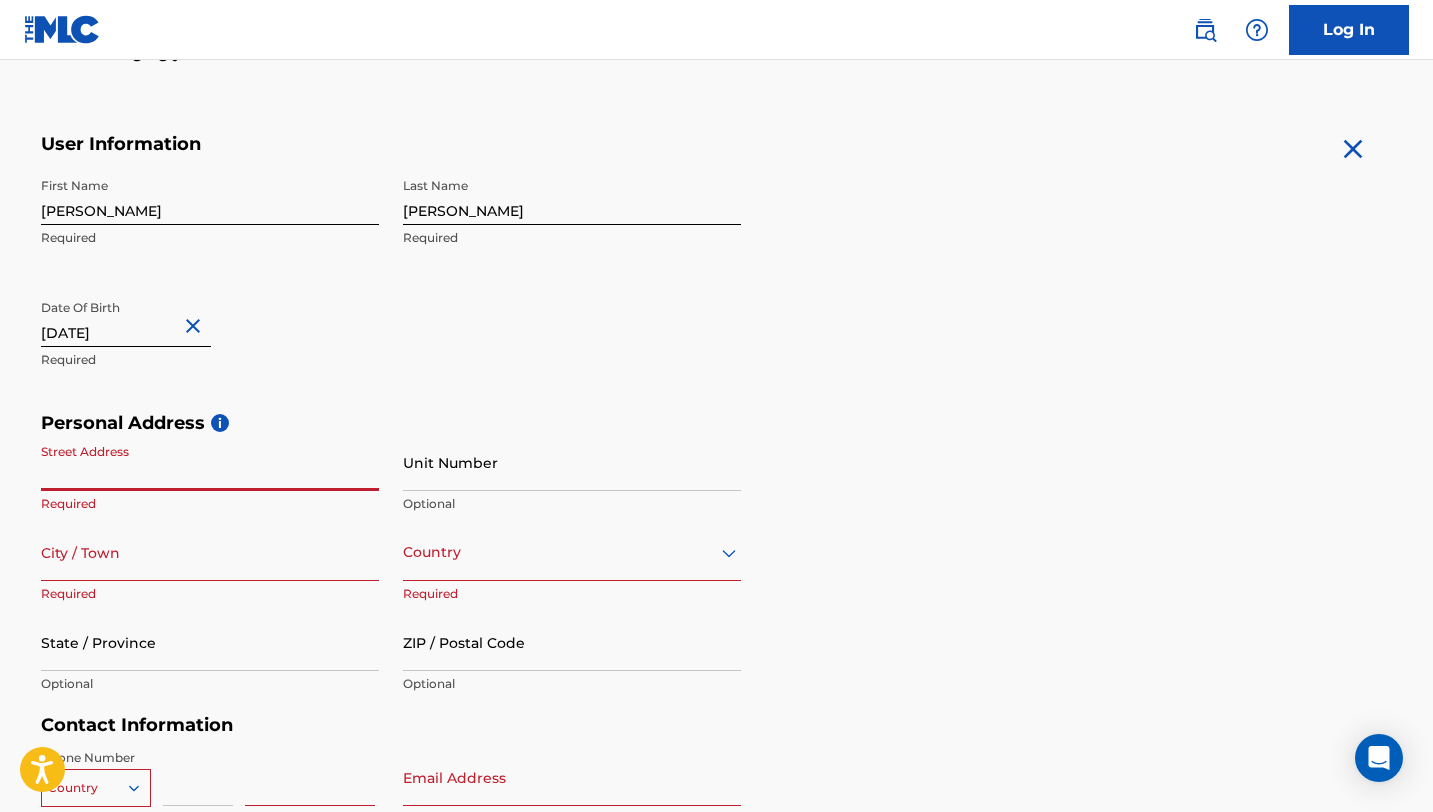 click on "Street Address" at bounding box center (210, 462) 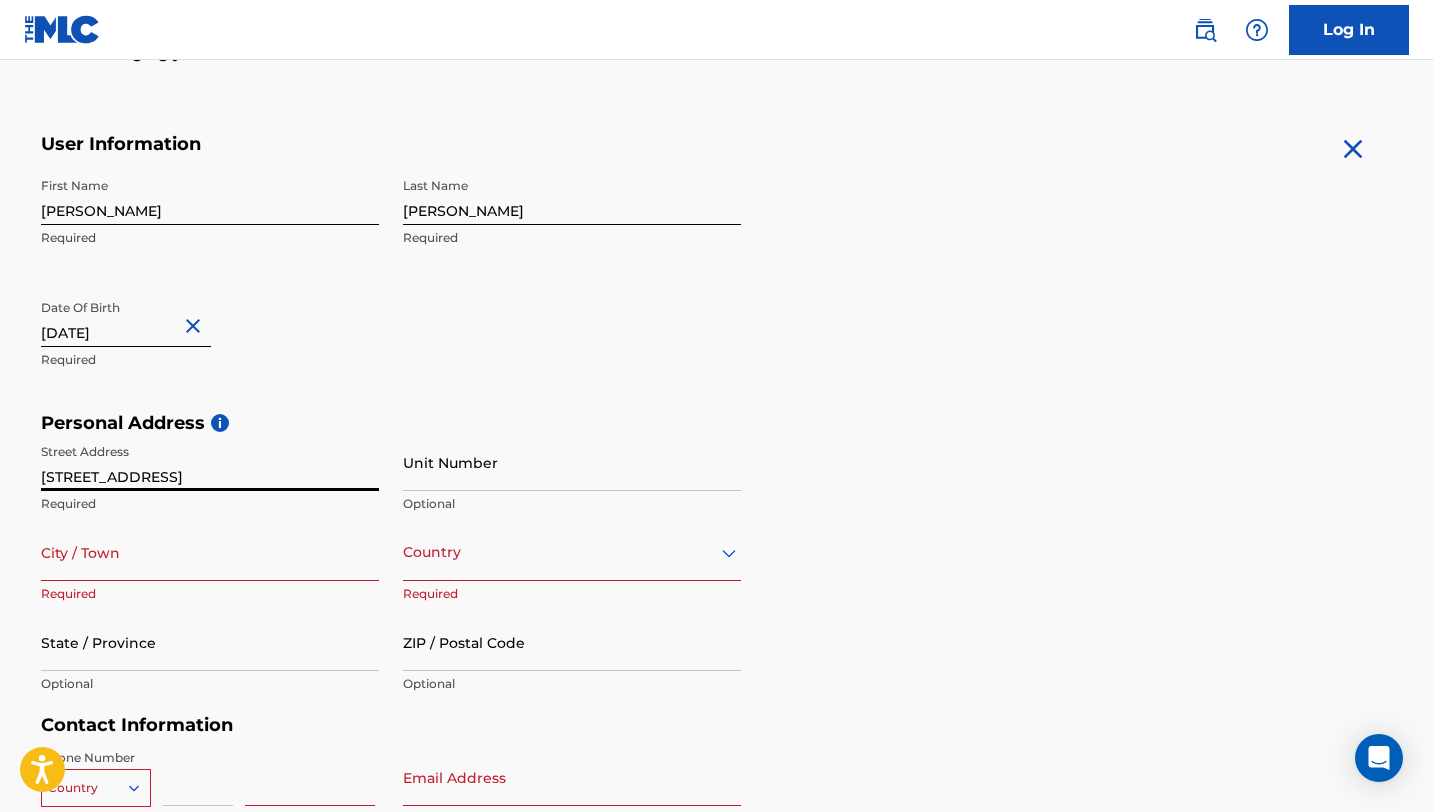 type on "207 SE 7th St" 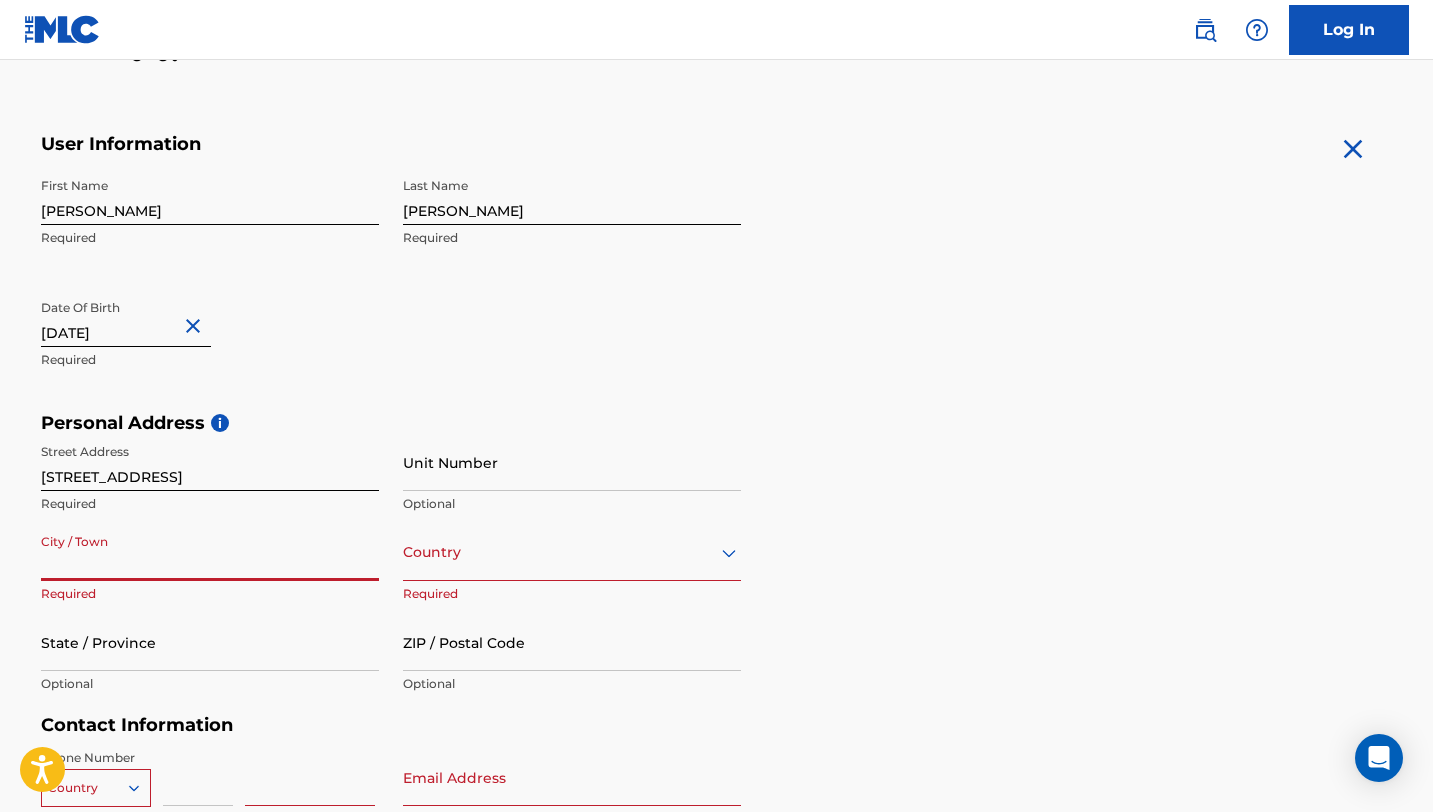 click on "City / Town" at bounding box center [210, 552] 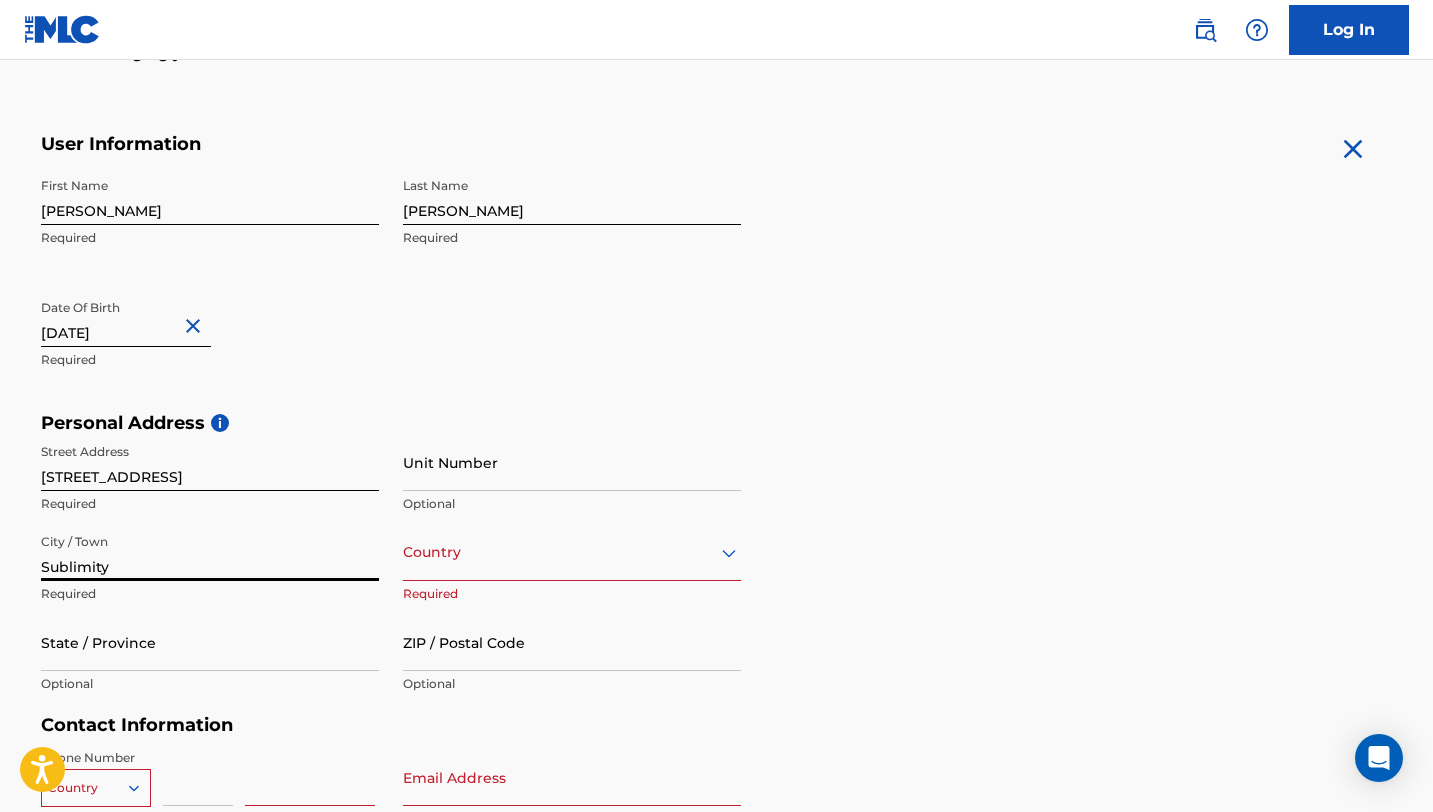 type on "Sublimity" 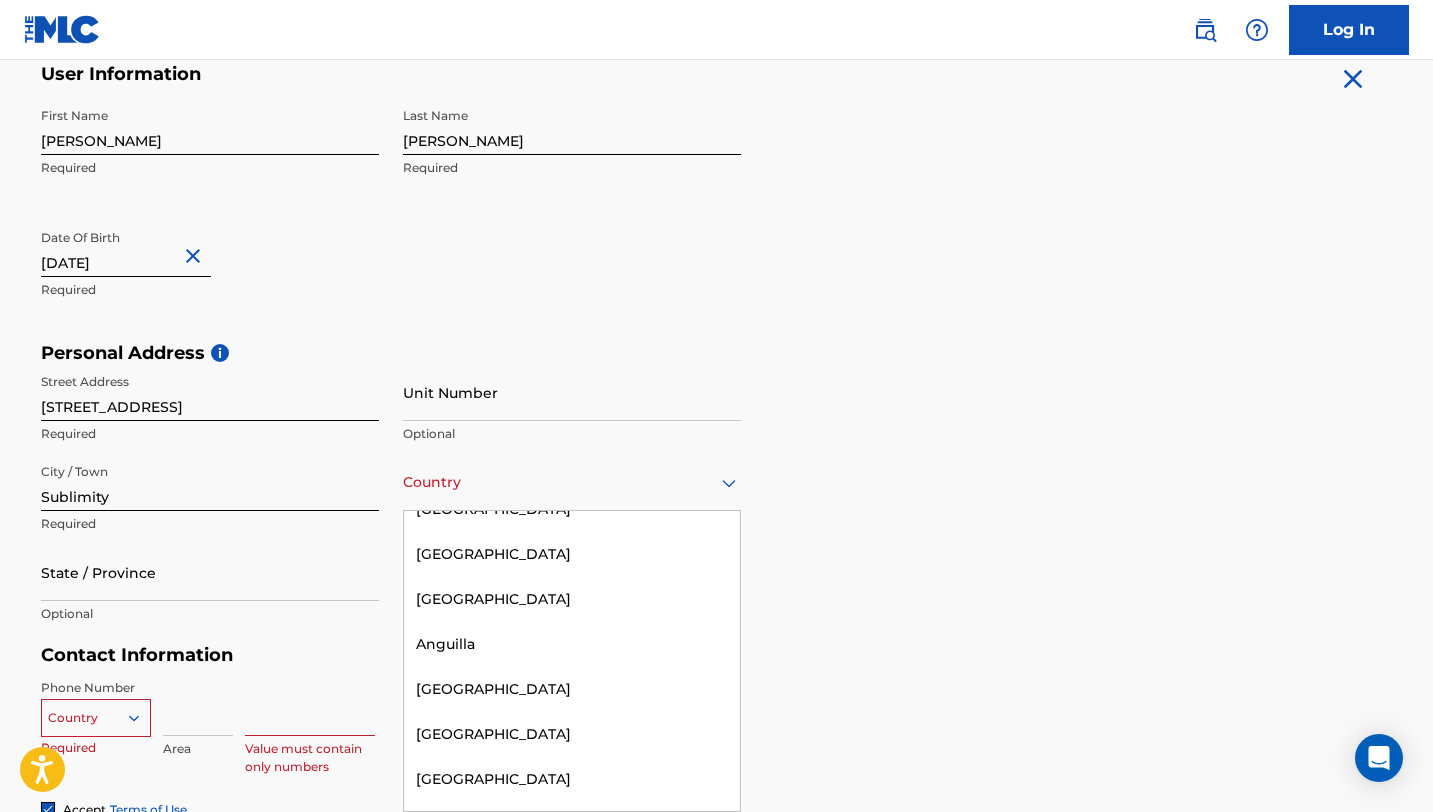 scroll, scrollTop: 0, scrollLeft: 0, axis: both 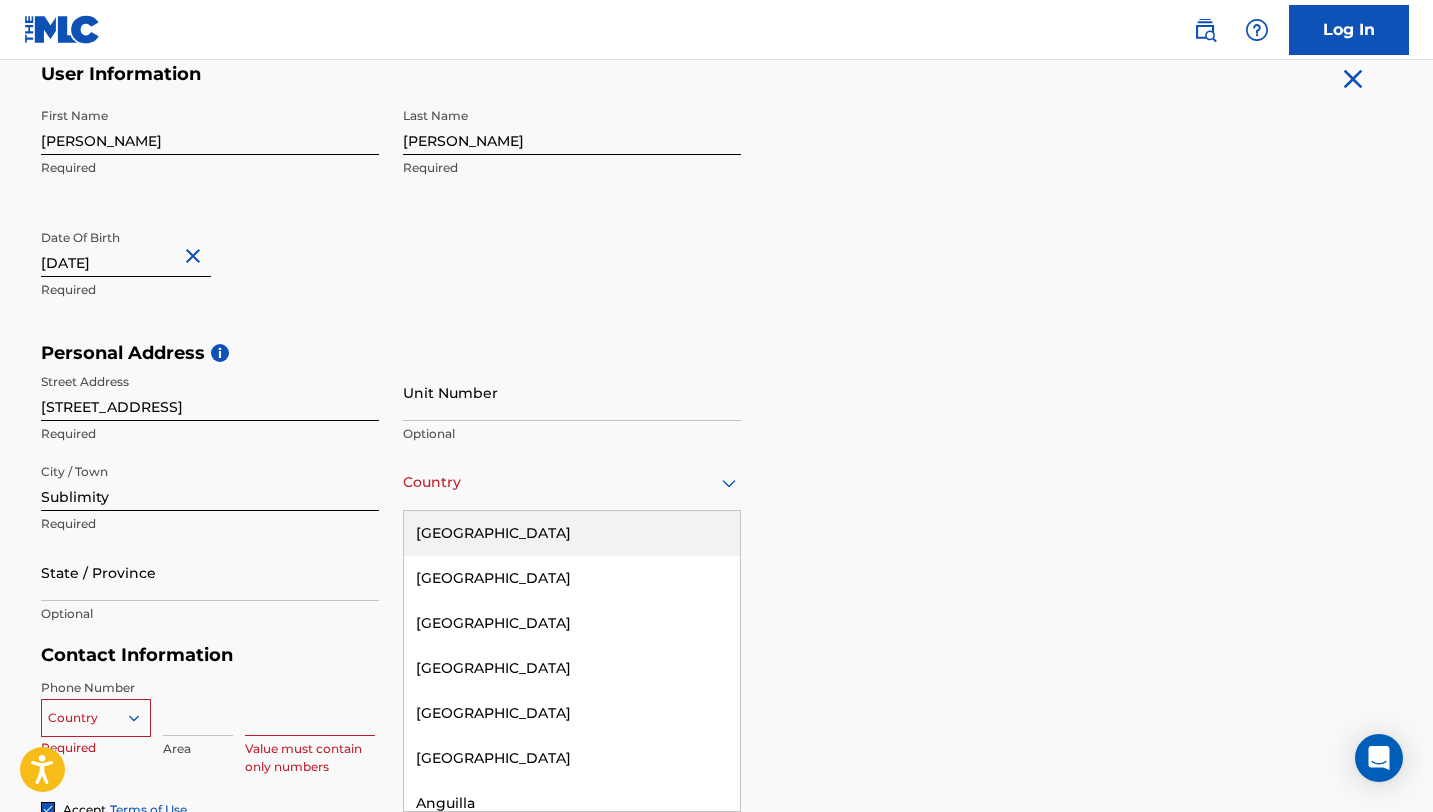 click on "United States" at bounding box center (572, 533) 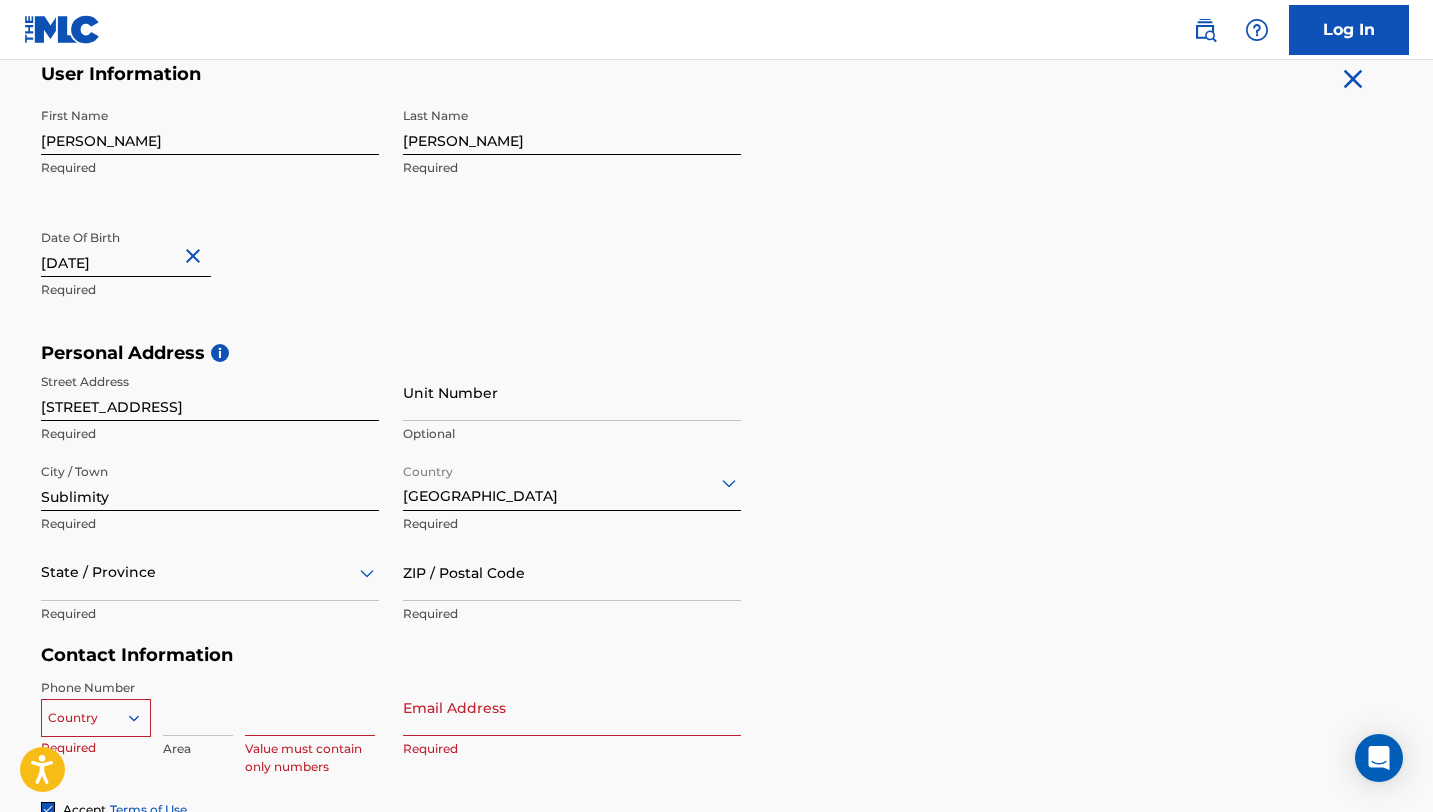 click on "State / Province" at bounding box center [210, 572] 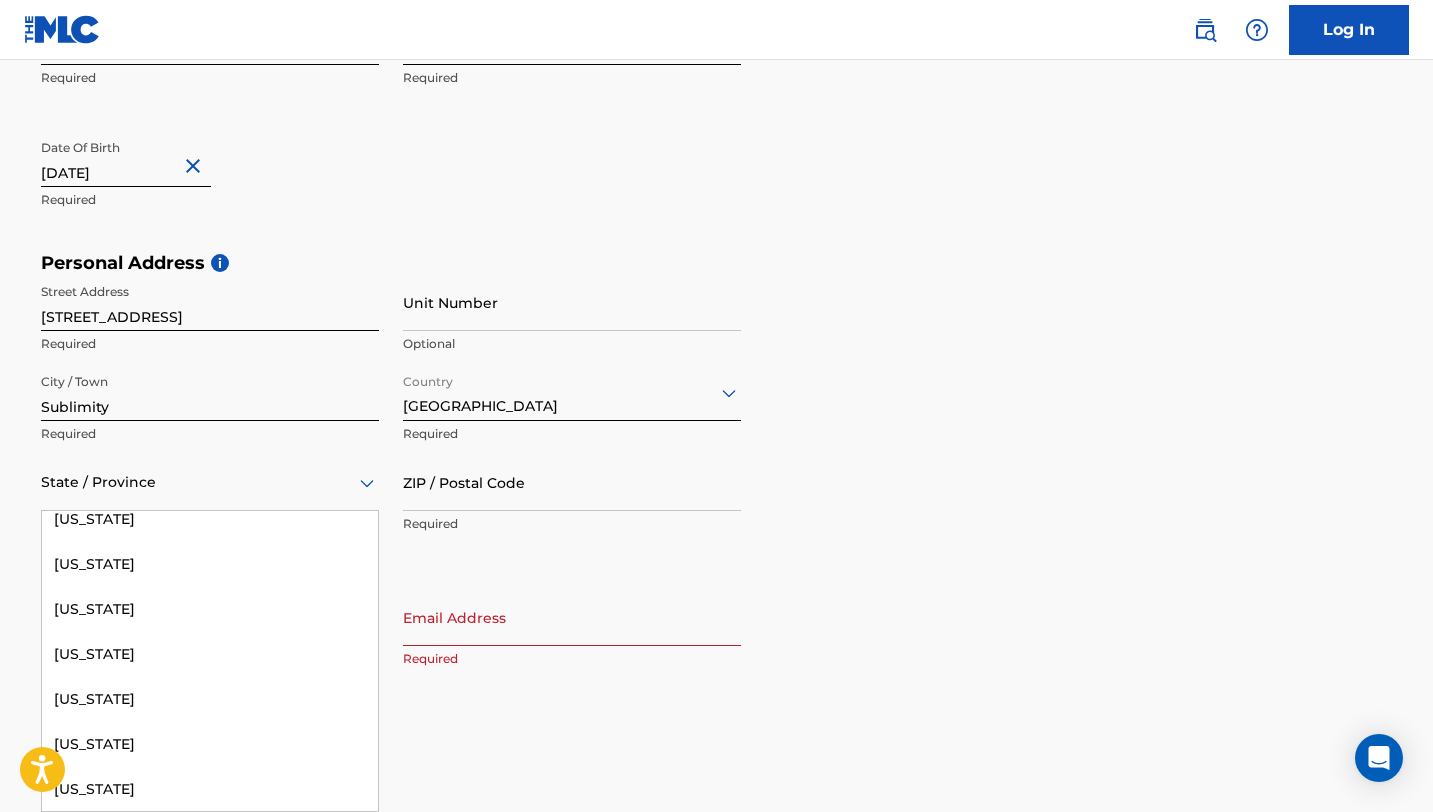 scroll, scrollTop: 1766, scrollLeft: 0, axis: vertical 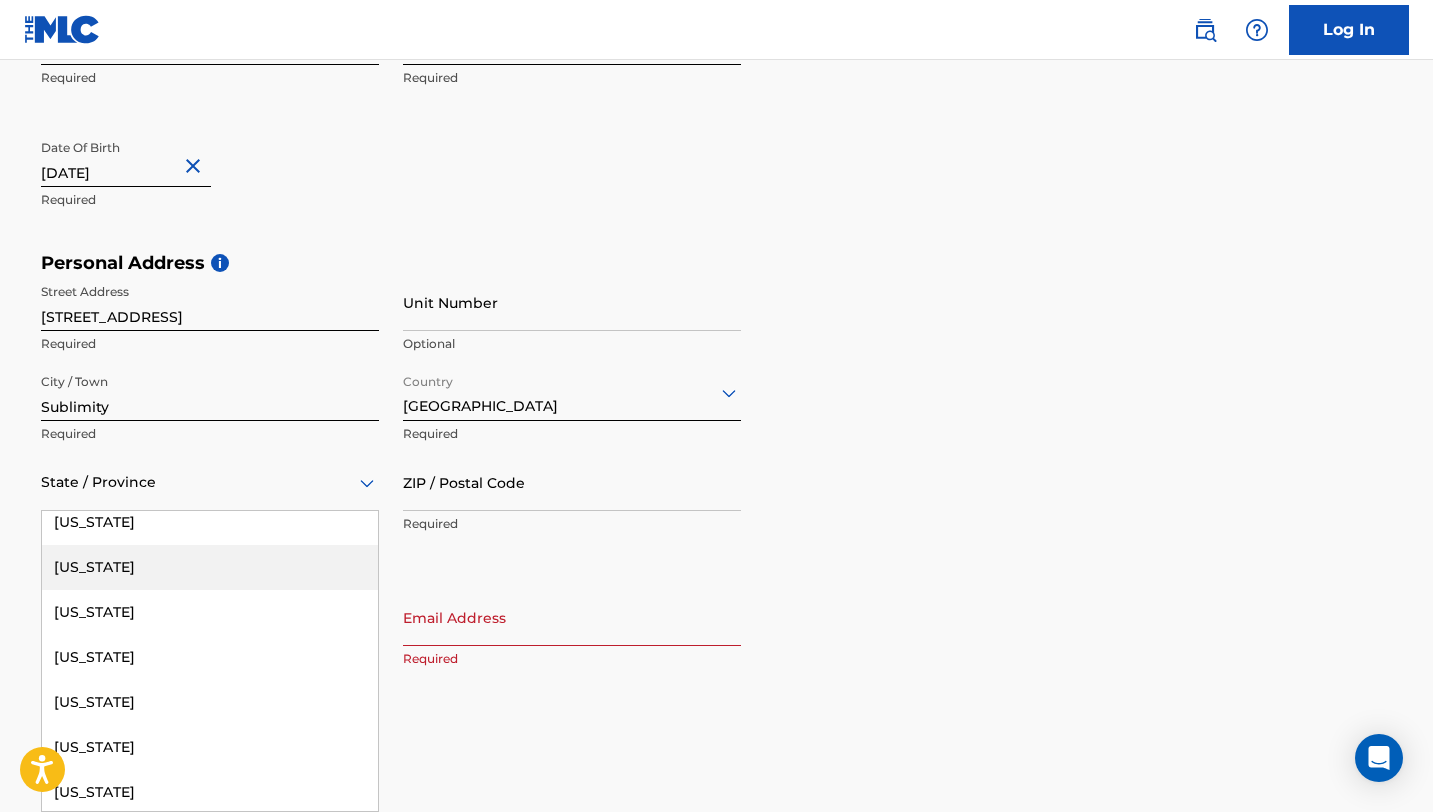 click on "Oregon" at bounding box center (210, 567) 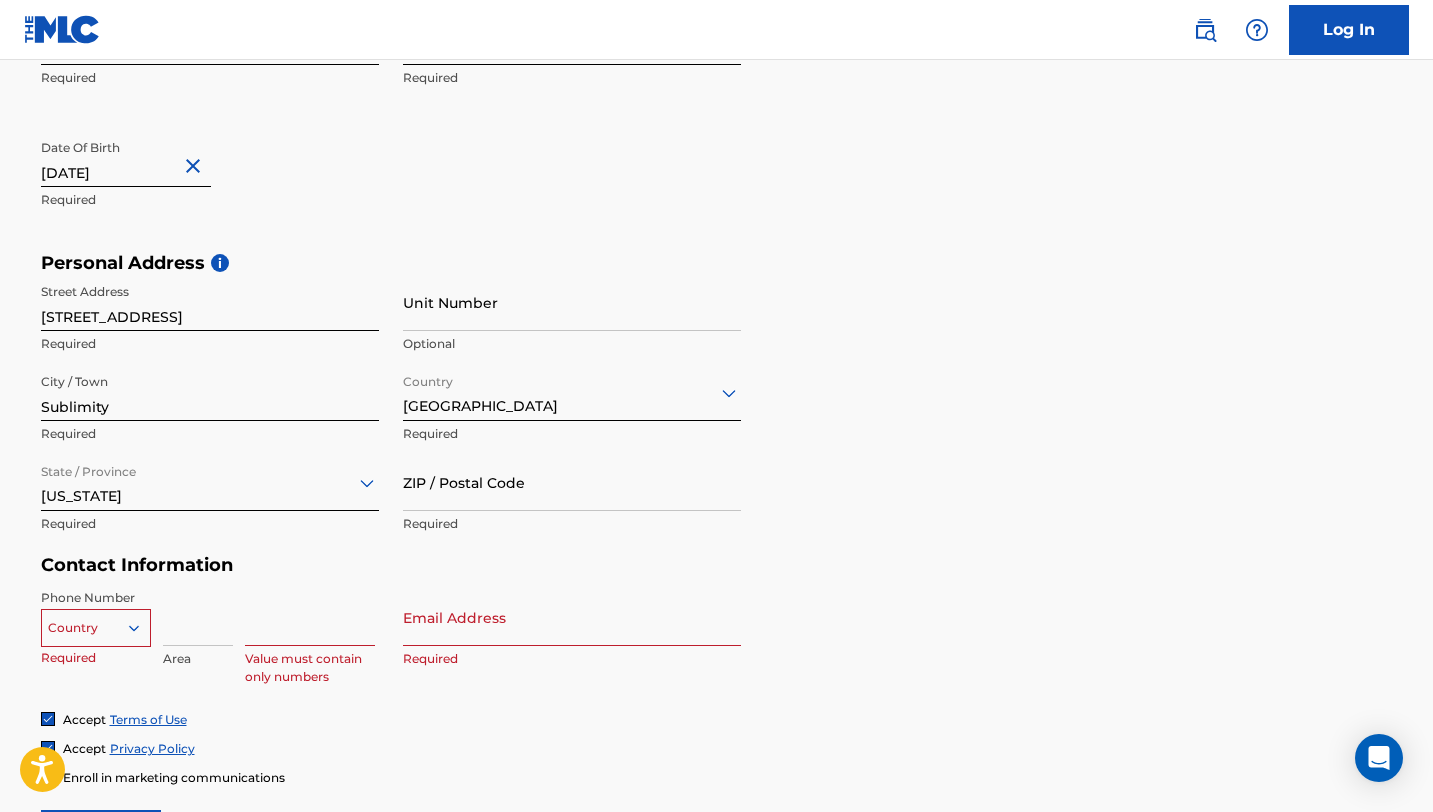 click on "ZIP / Postal Code" at bounding box center (572, 482) 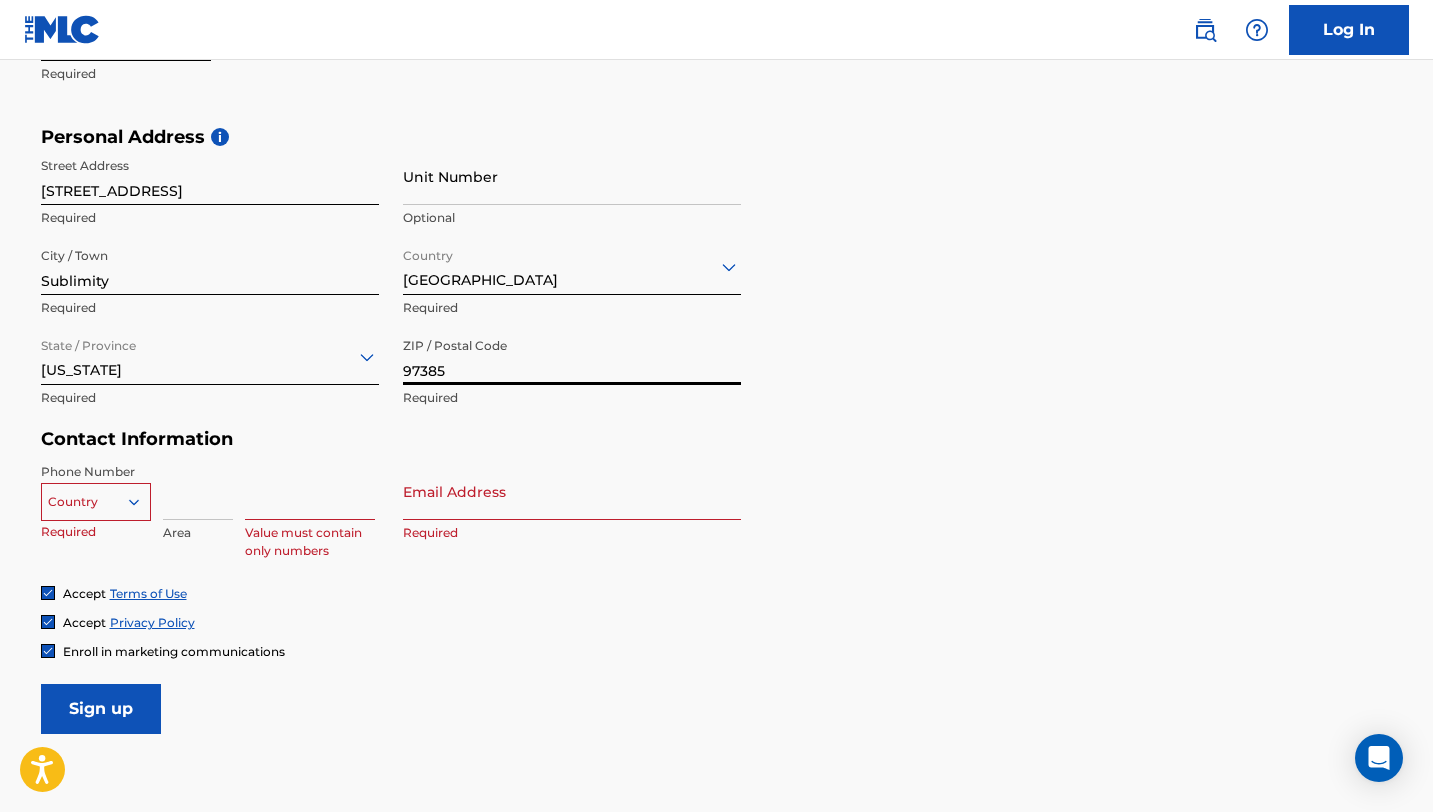 scroll, scrollTop: 651, scrollLeft: 0, axis: vertical 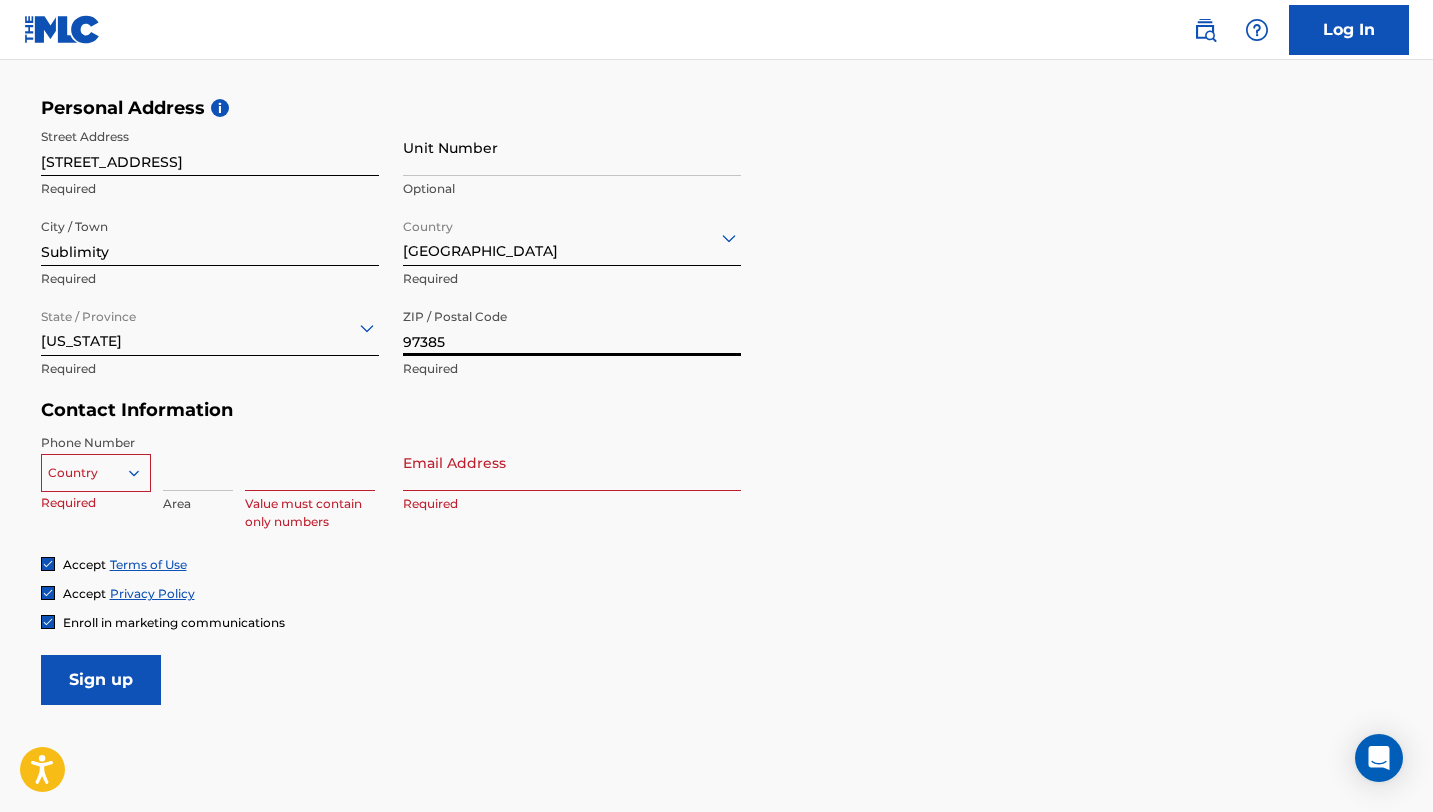 type on "97385" 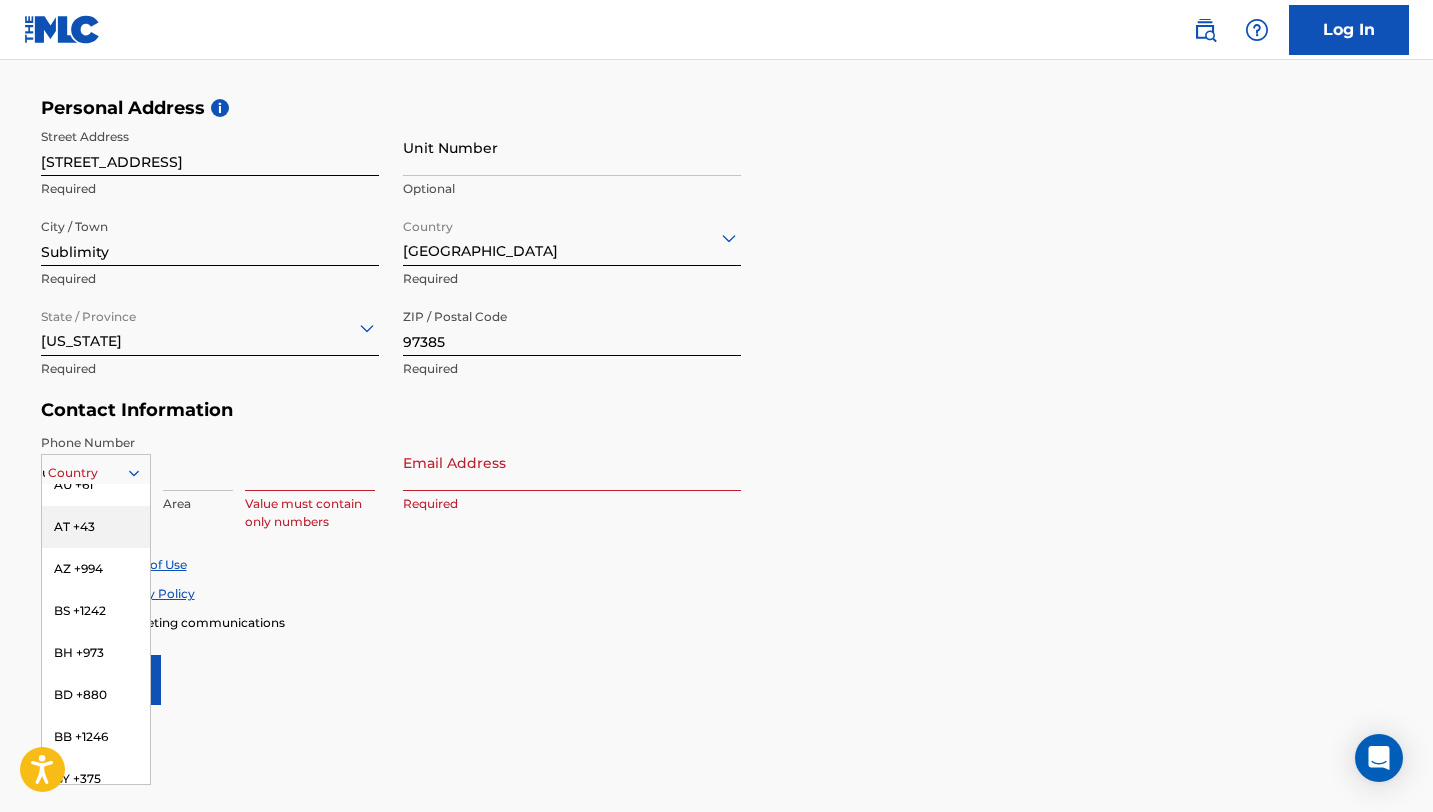 scroll, scrollTop: 246, scrollLeft: 0, axis: vertical 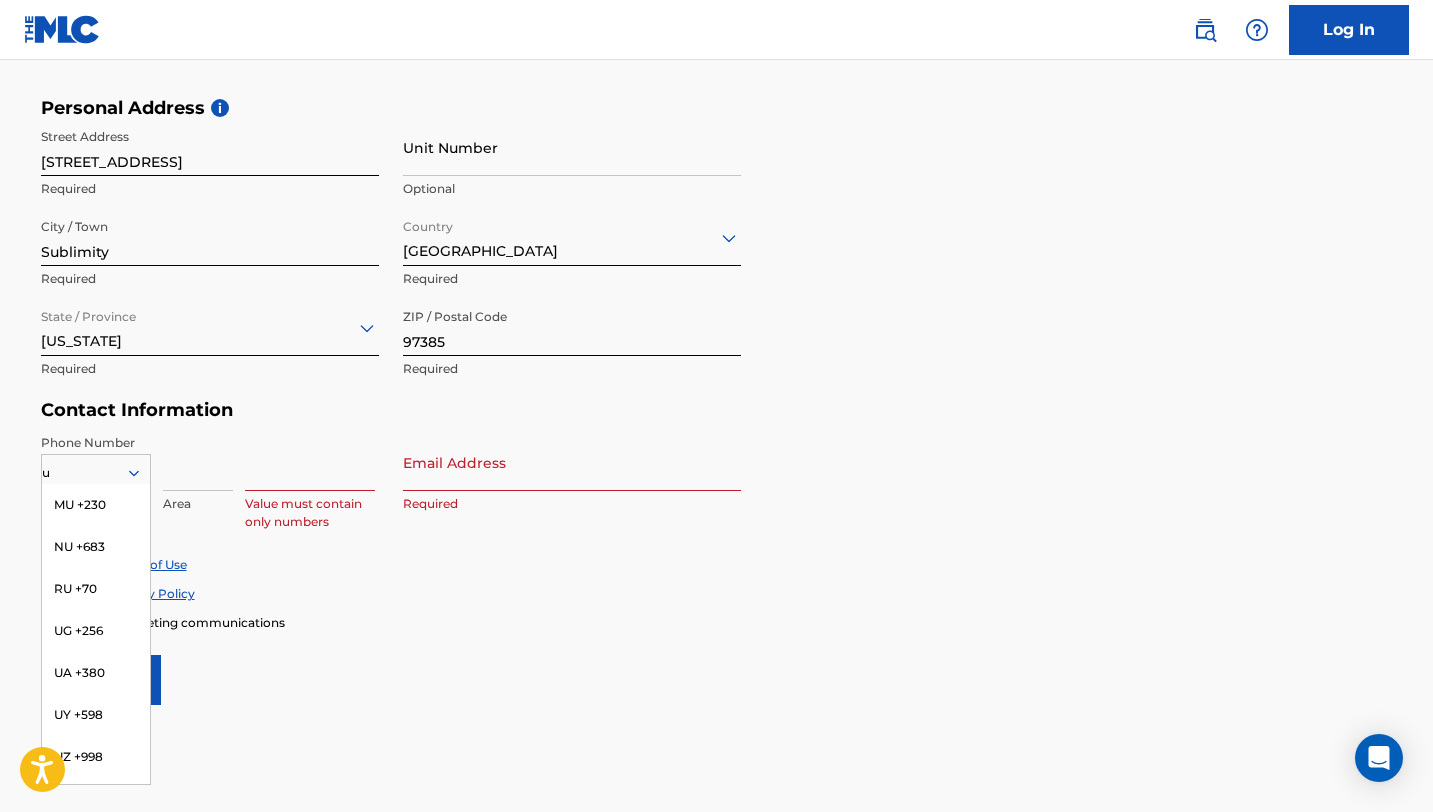 type on "us" 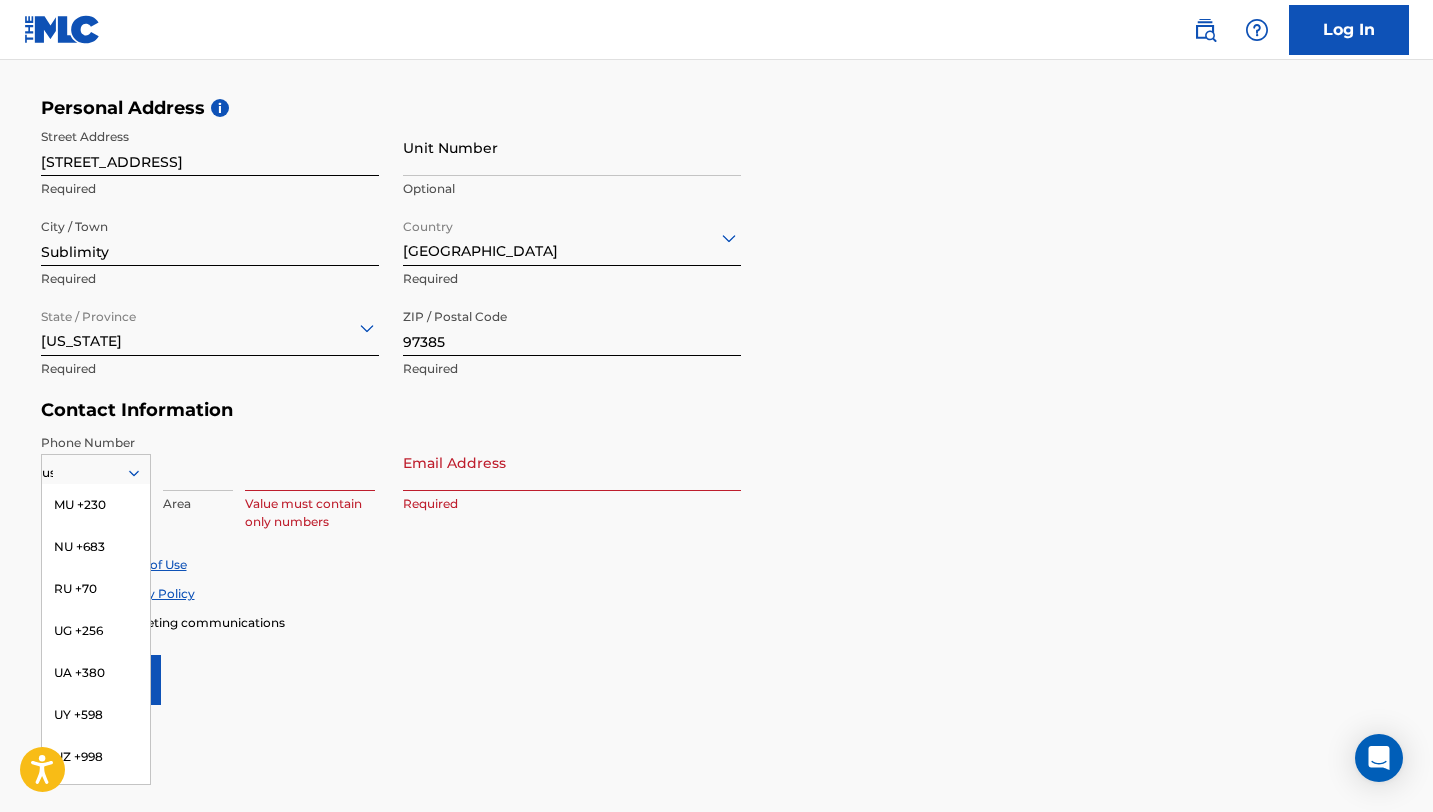 scroll, scrollTop: 0, scrollLeft: 0, axis: both 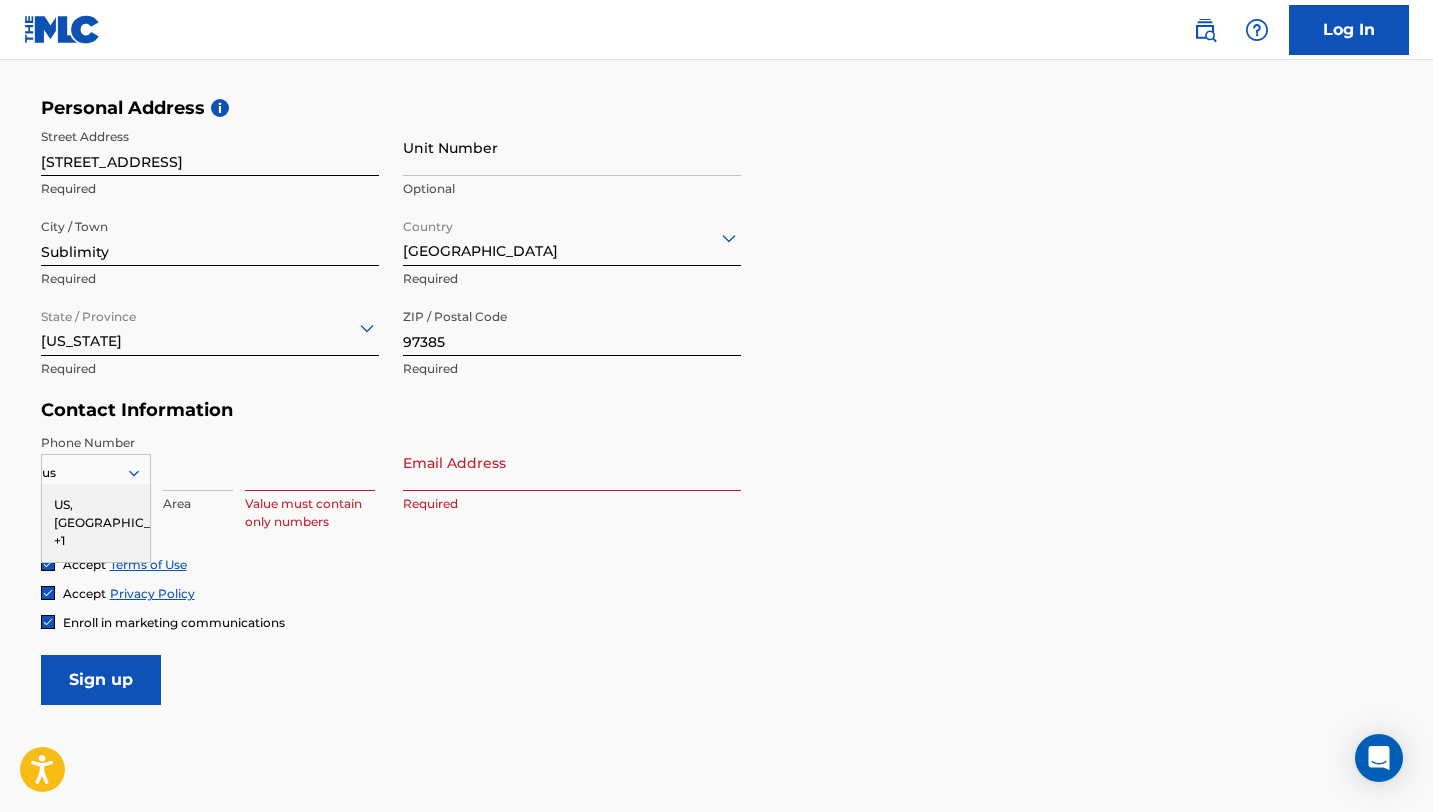 click on "US, [GEOGRAPHIC_DATA] +1" at bounding box center (96, 523) 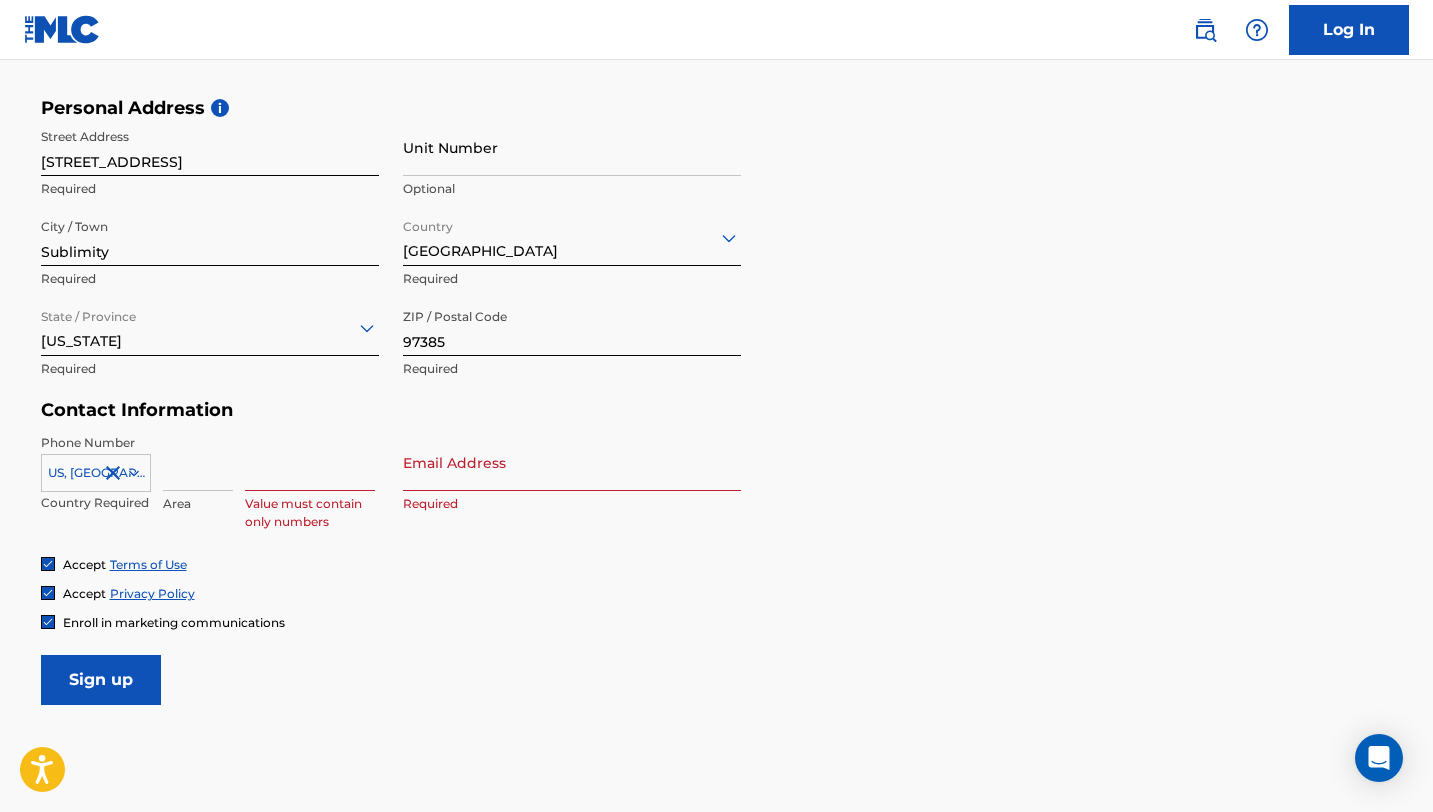 click at bounding box center [198, 462] 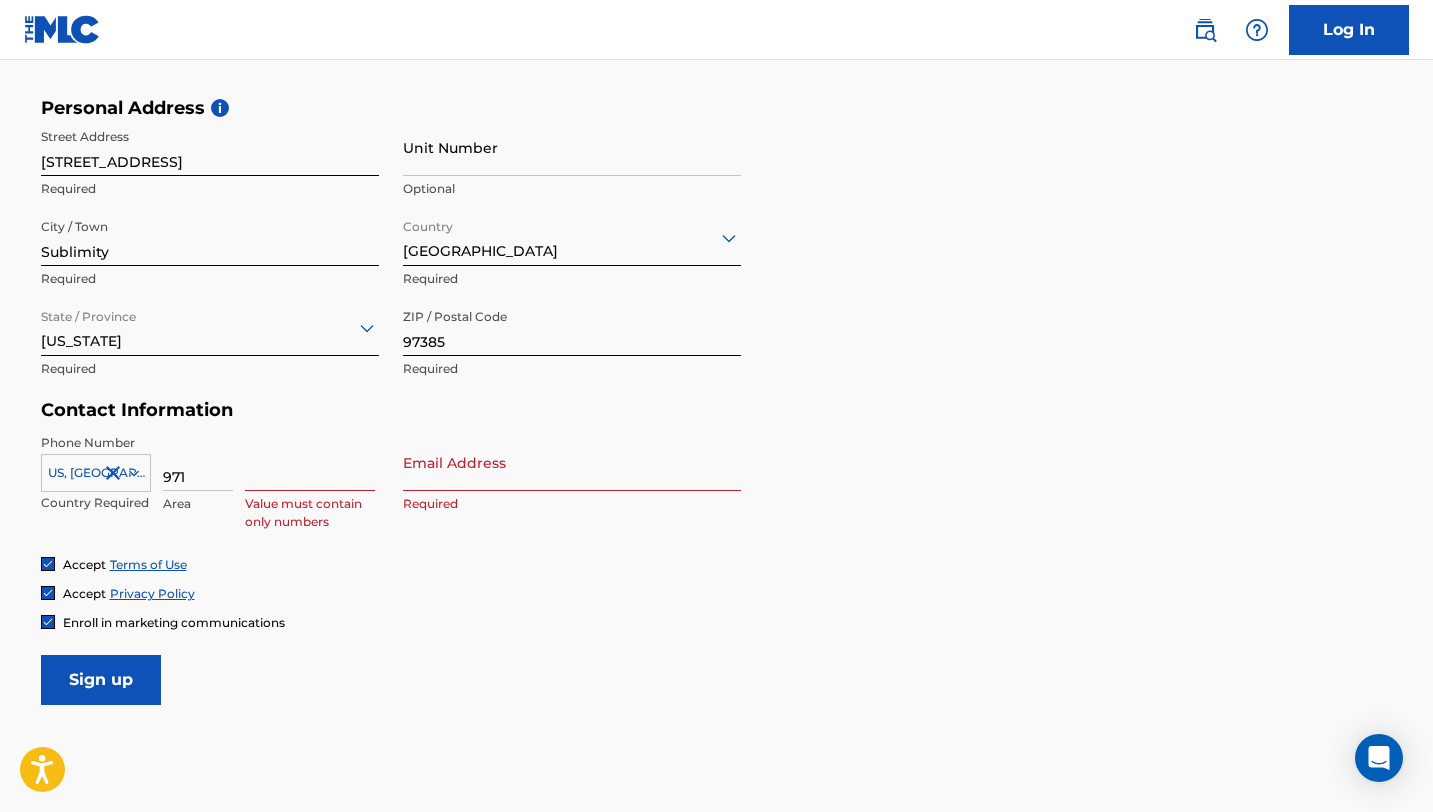 type on "971" 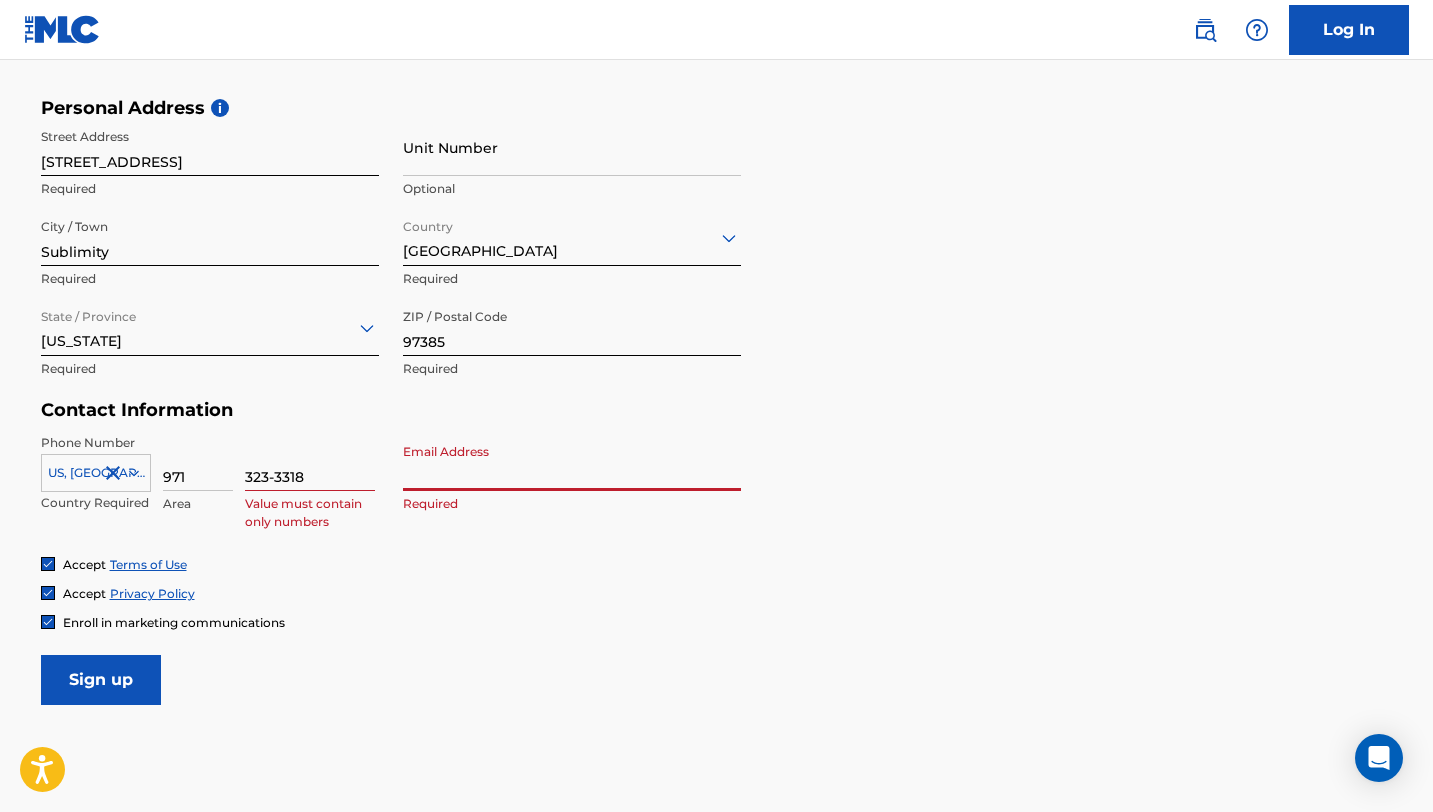 click on "Email Address" at bounding box center (572, 462) 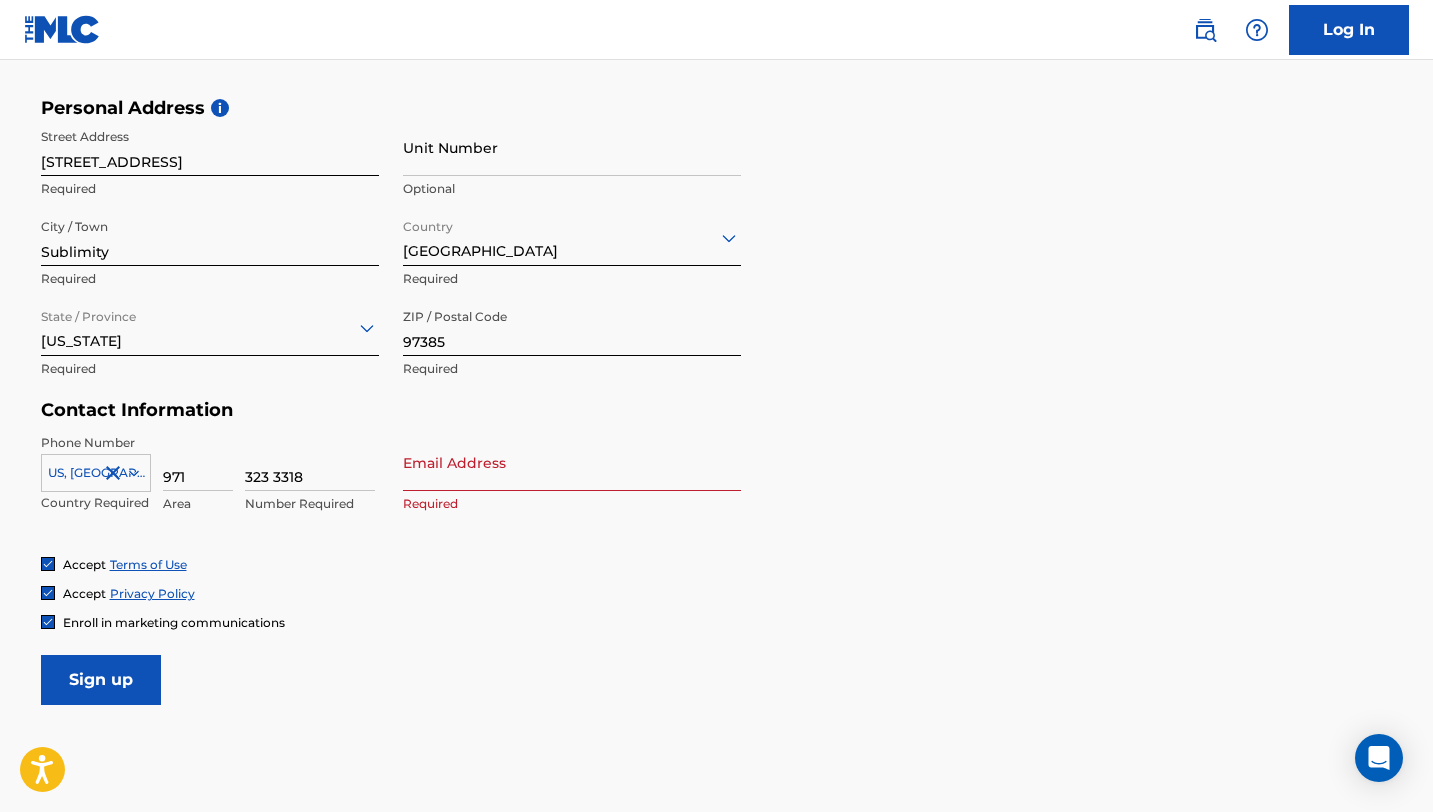 click on "323 3318 Number Required" at bounding box center [310, 479] 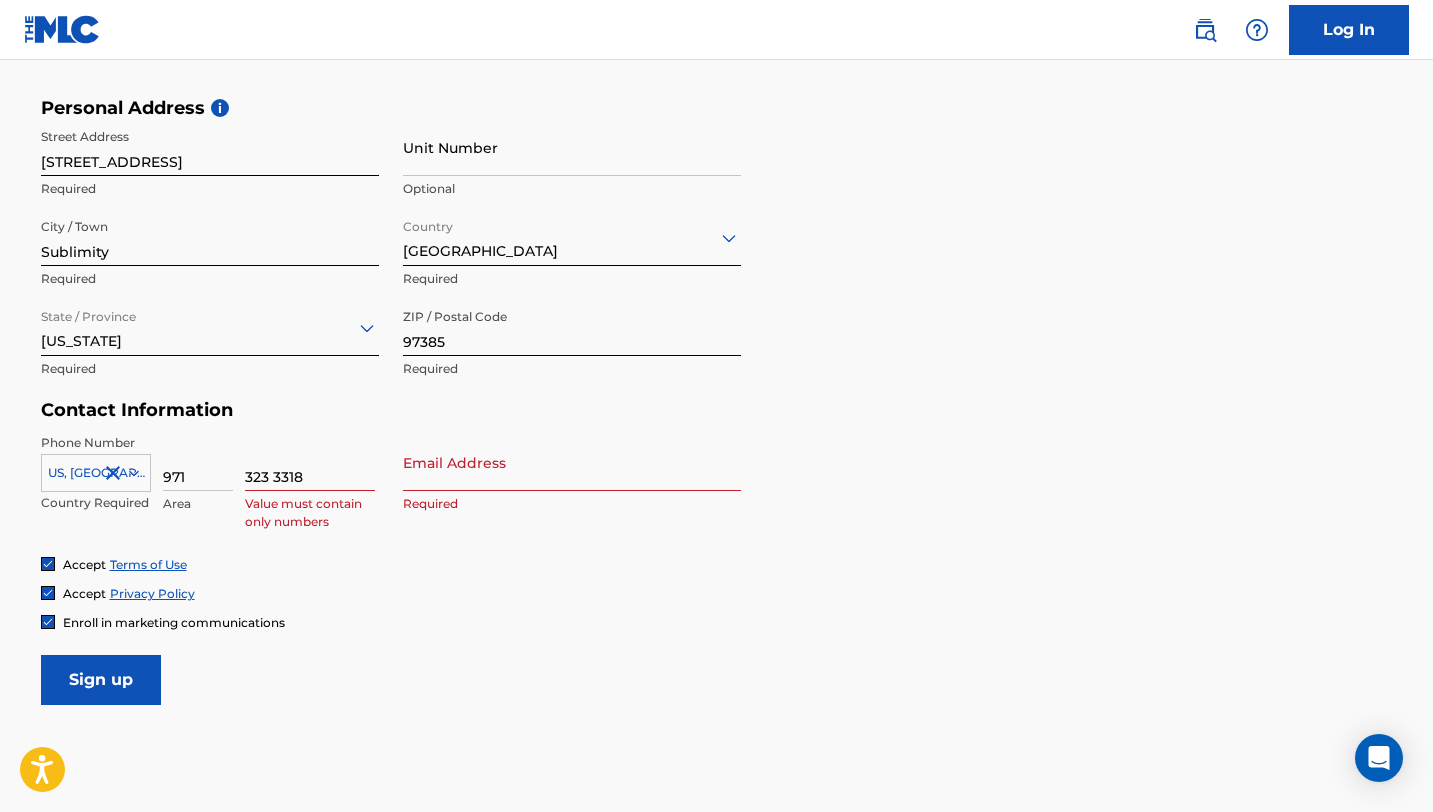 click on "323 3318" at bounding box center [310, 462] 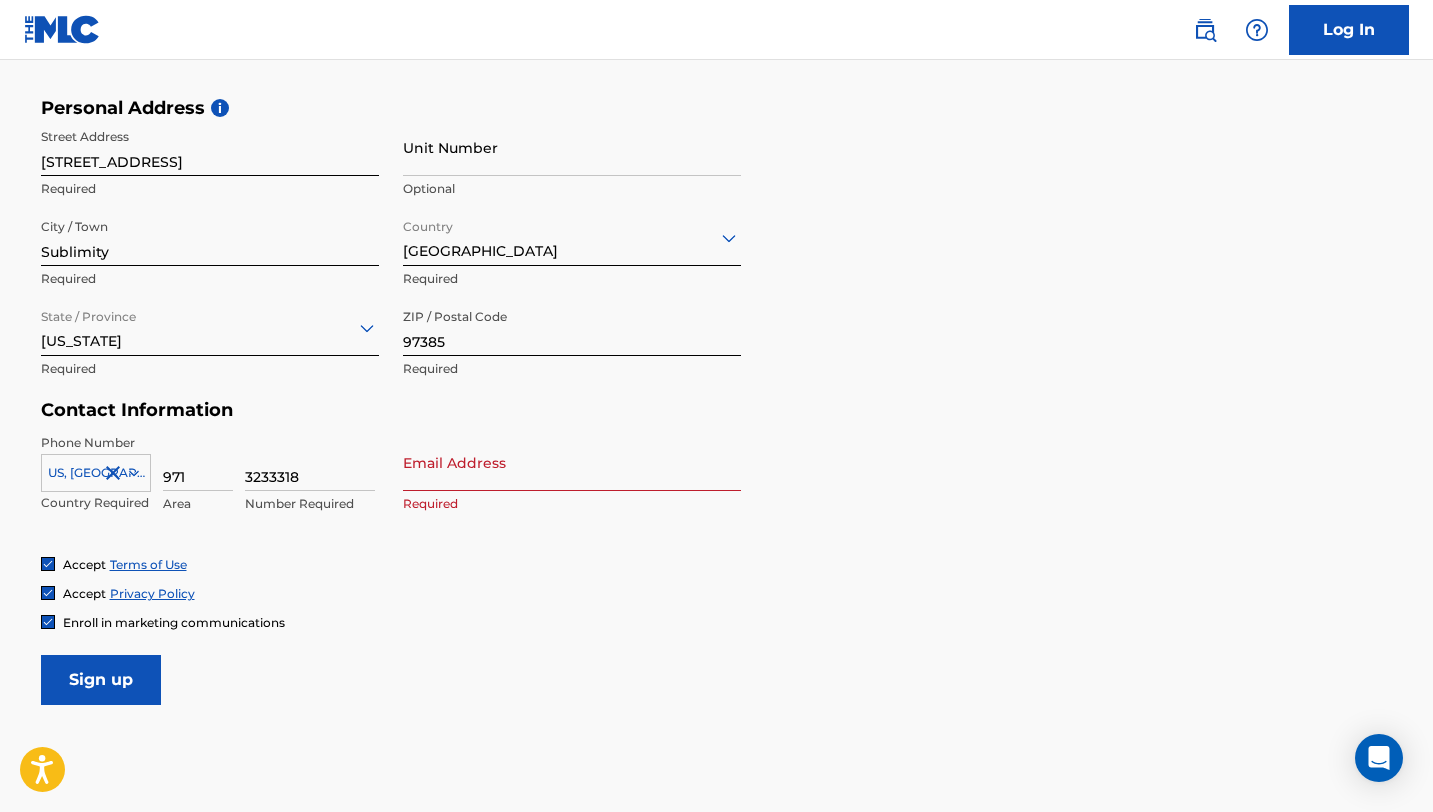 type on "3233318" 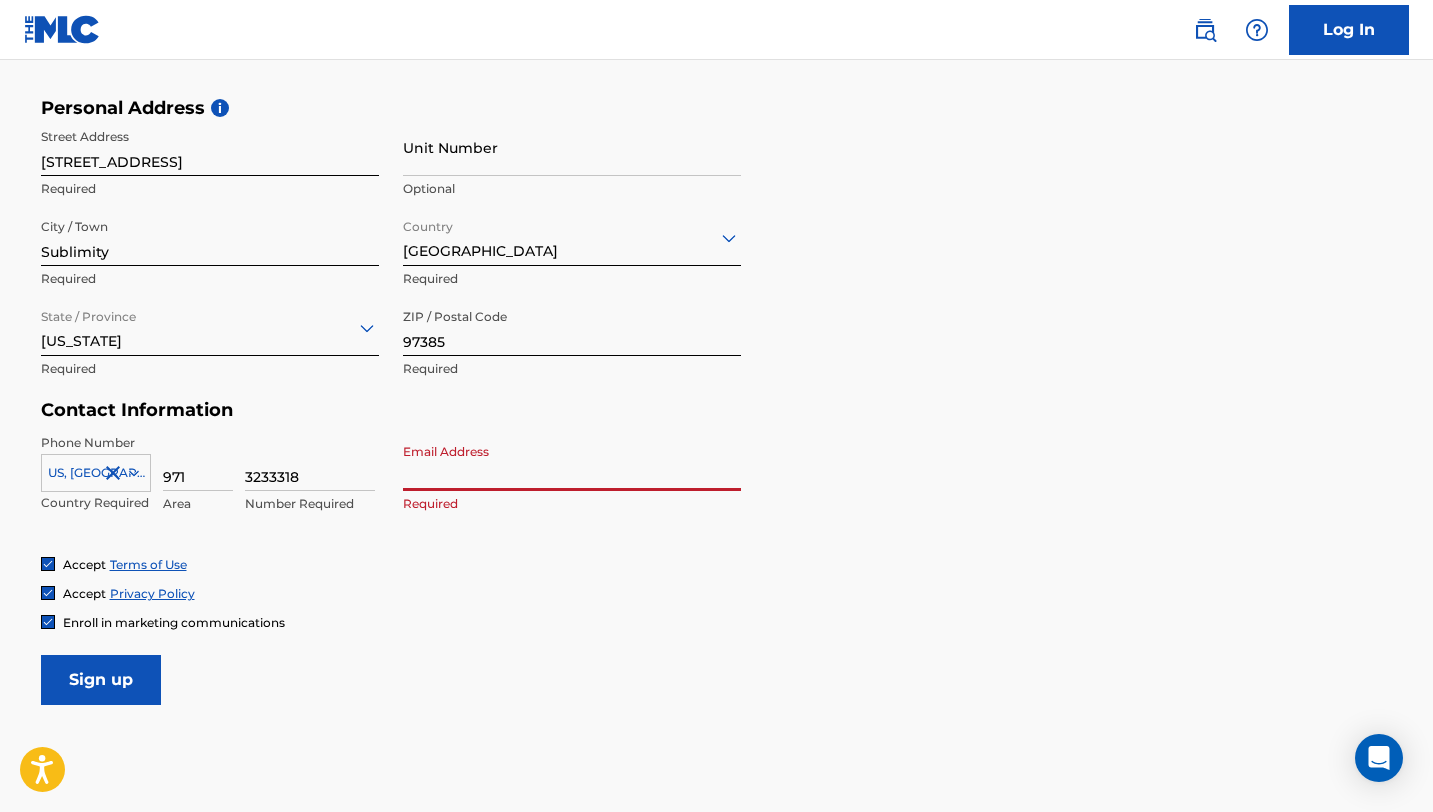 type on "[DOMAIN_NAME][EMAIL_ADDRESS][DOMAIN_NAME]" 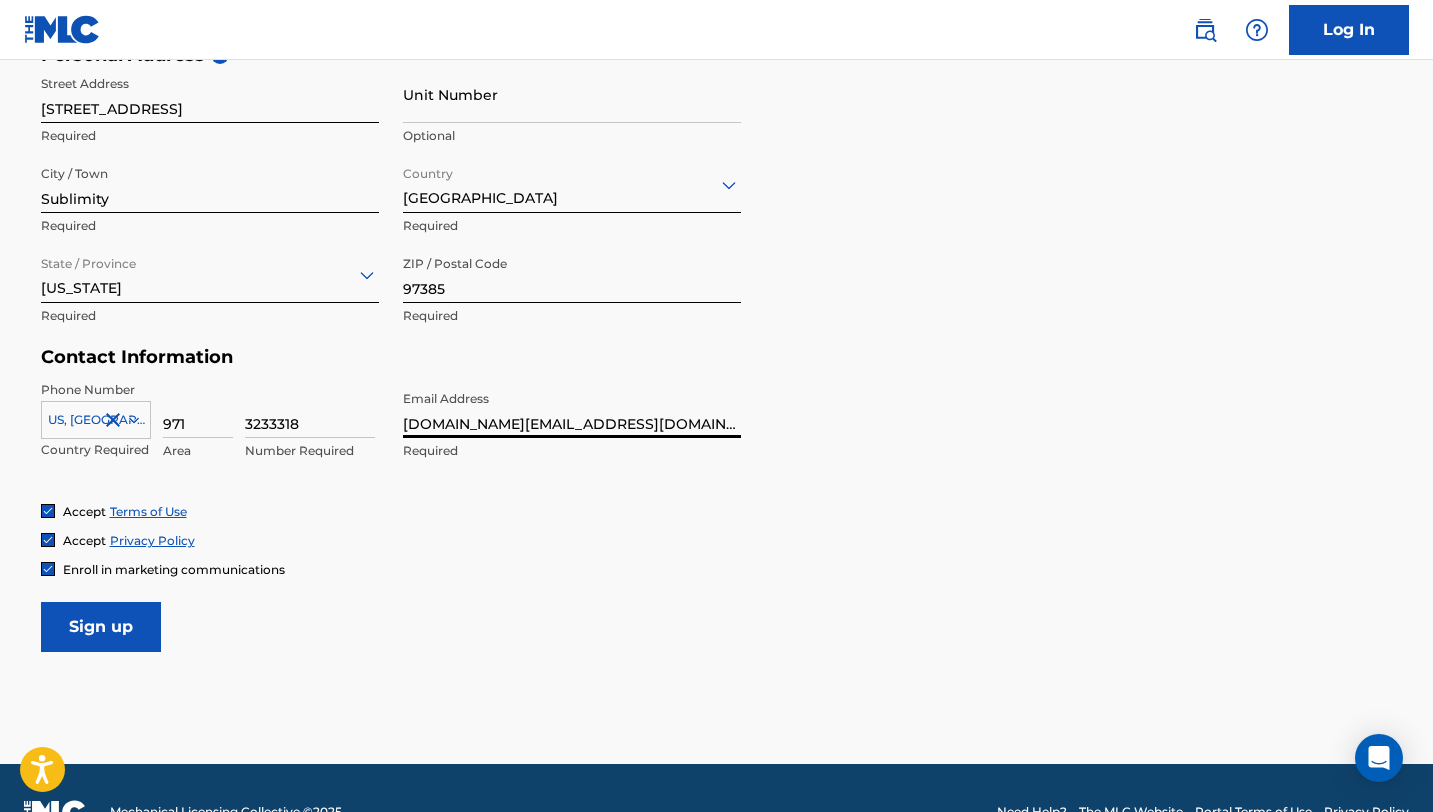 scroll, scrollTop: 709, scrollLeft: 0, axis: vertical 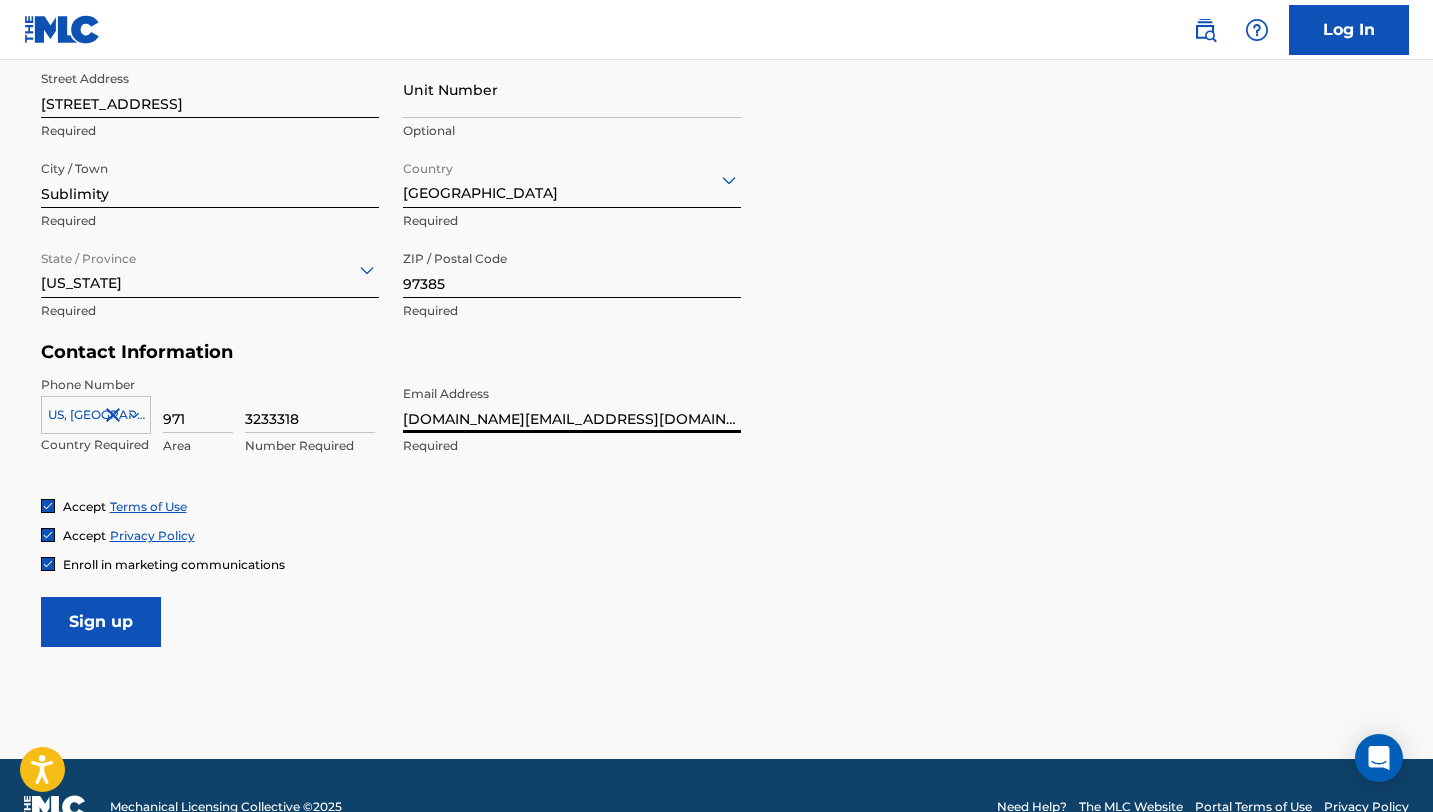 click at bounding box center [48, 564] 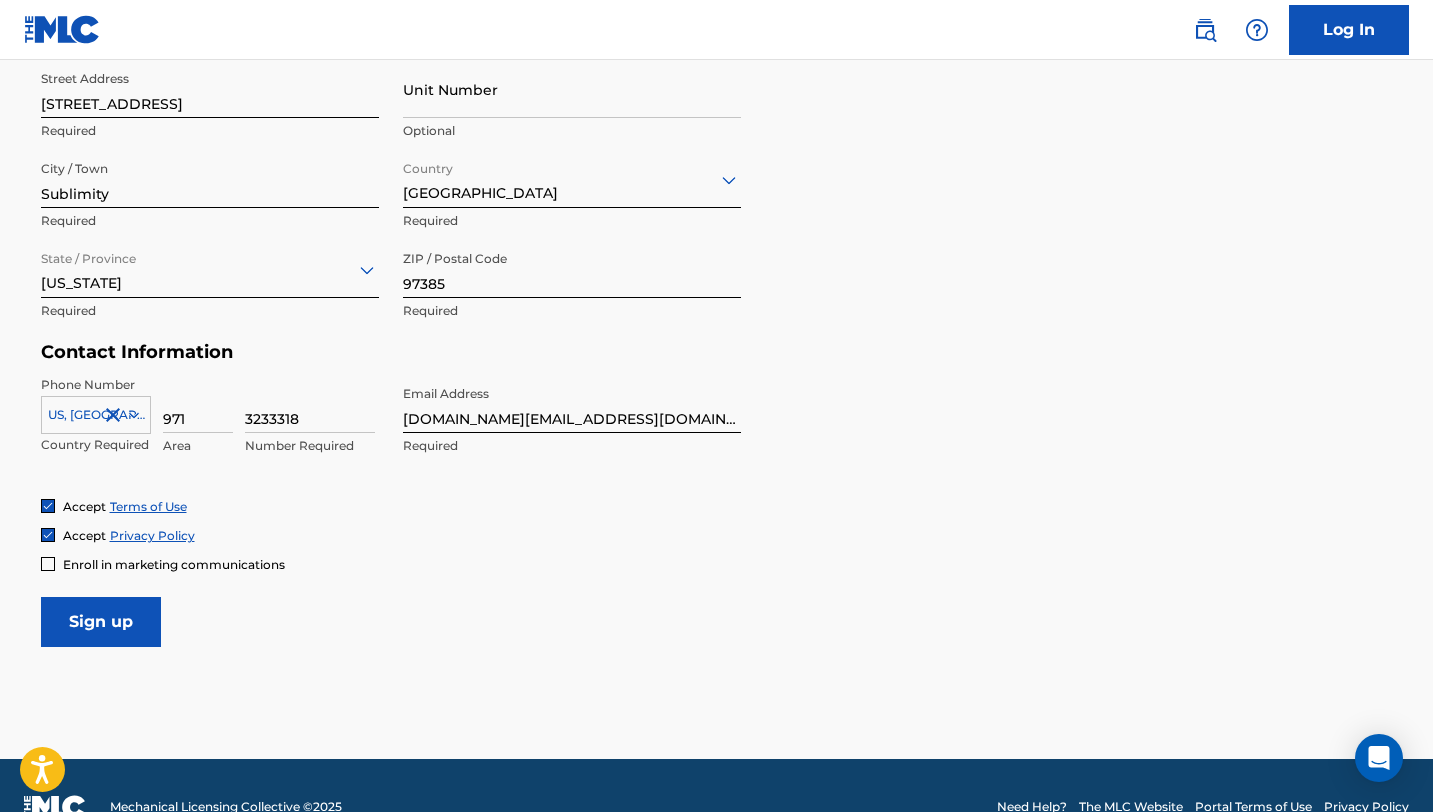 click on "Sign up" at bounding box center (101, 622) 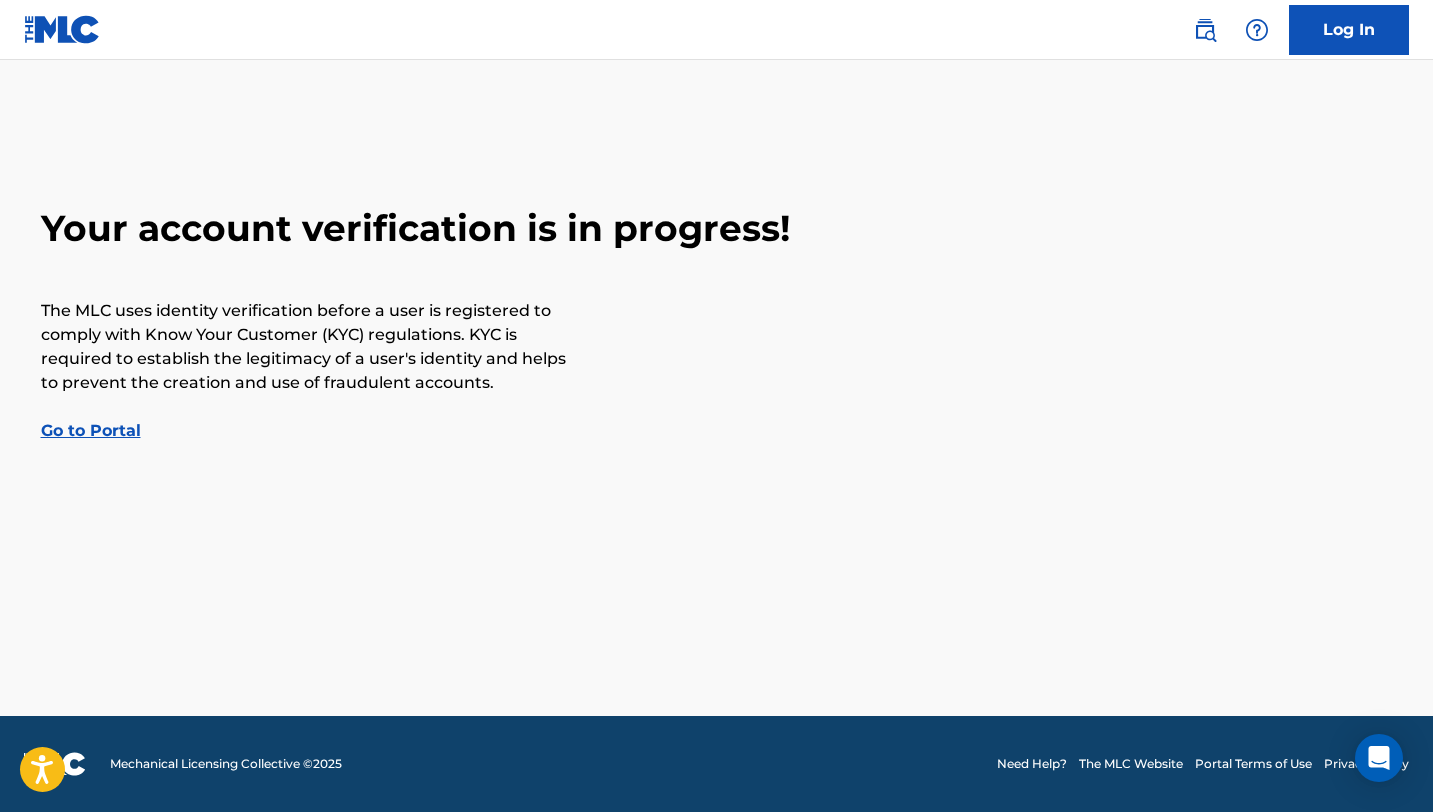 scroll, scrollTop: 0, scrollLeft: 0, axis: both 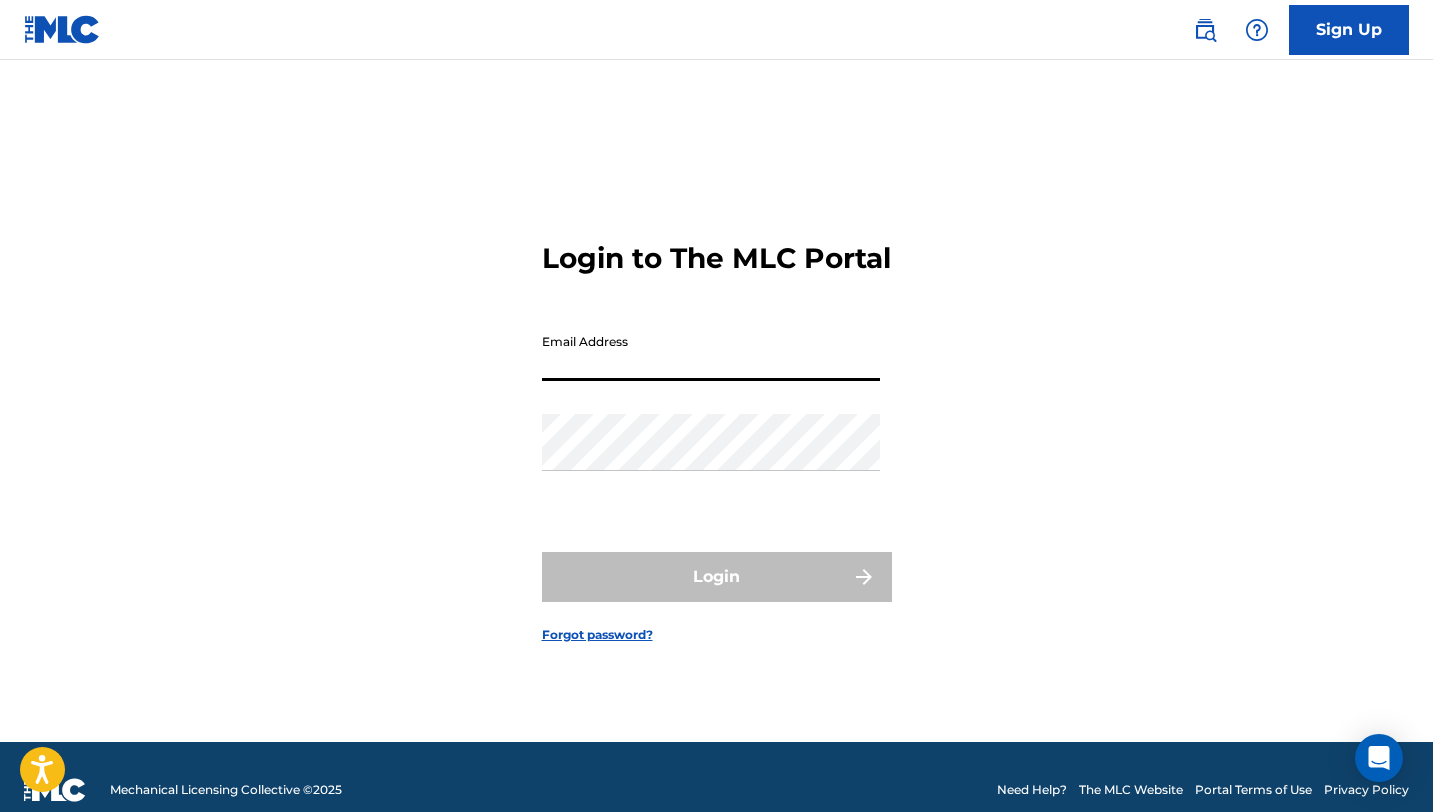 click on "Email Address" at bounding box center [711, 352] 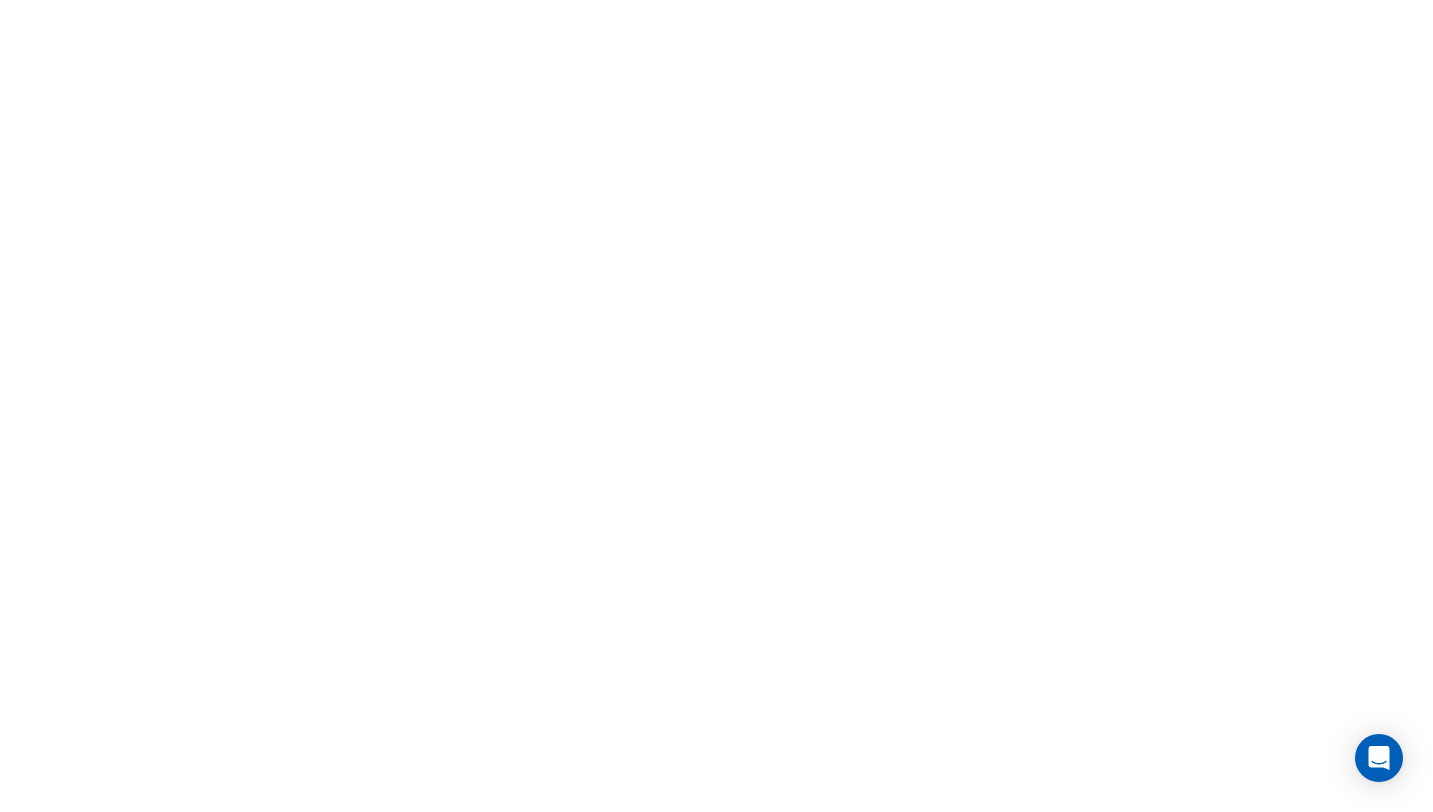 scroll, scrollTop: 0, scrollLeft: 0, axis: both 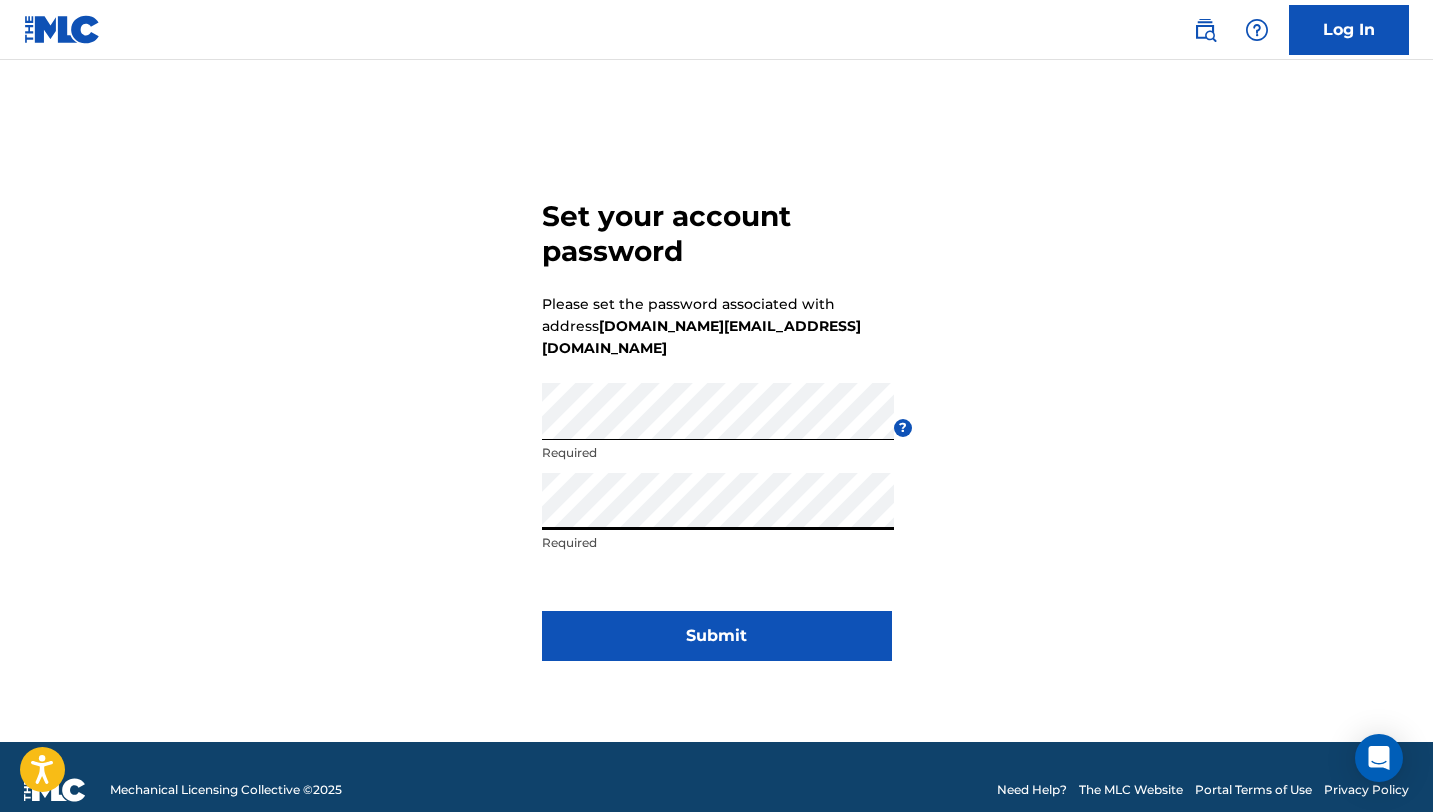 click on "Submit" at bounding box center [717, 636] 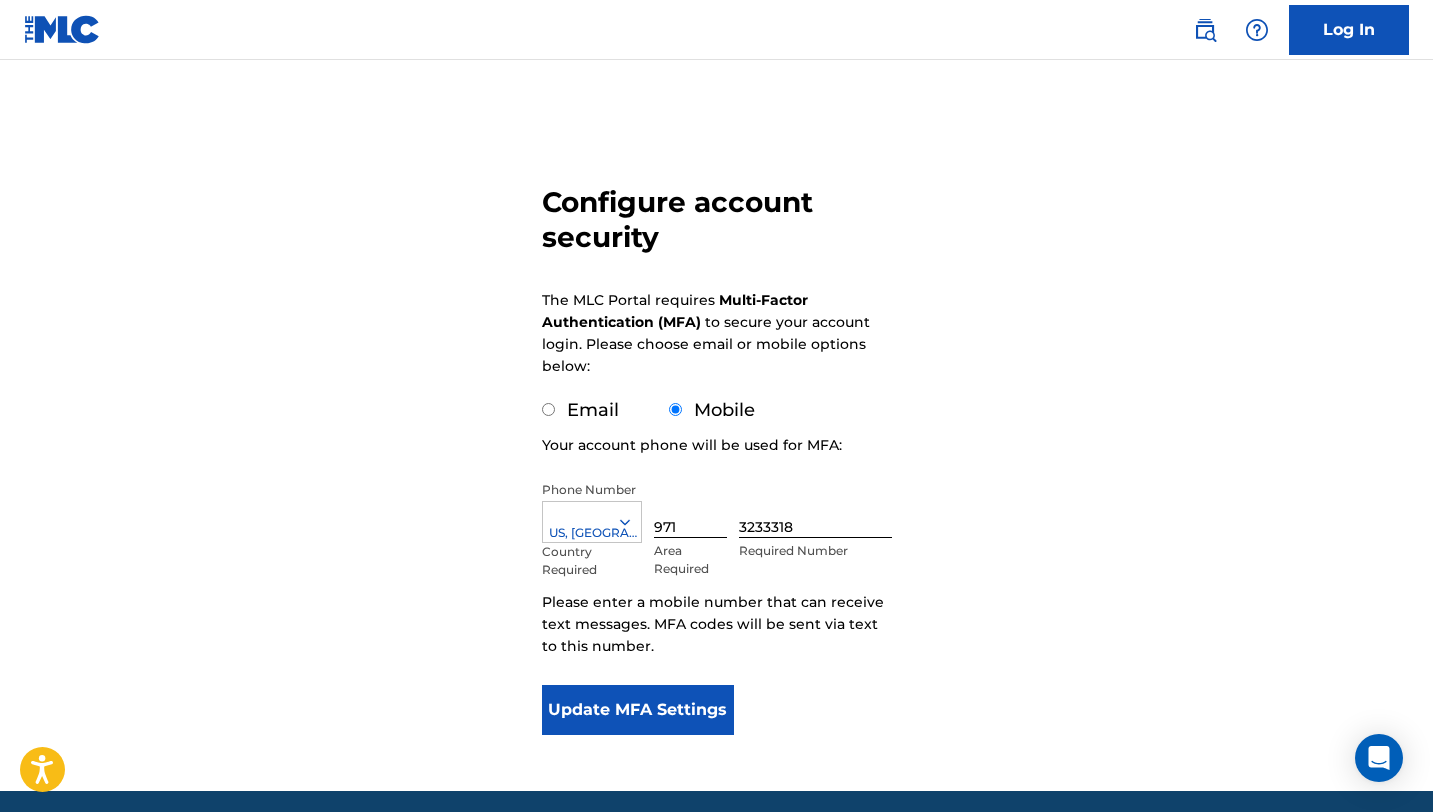 scroll, scrollTop: 93, scrollLeft: 0, axis: vertical 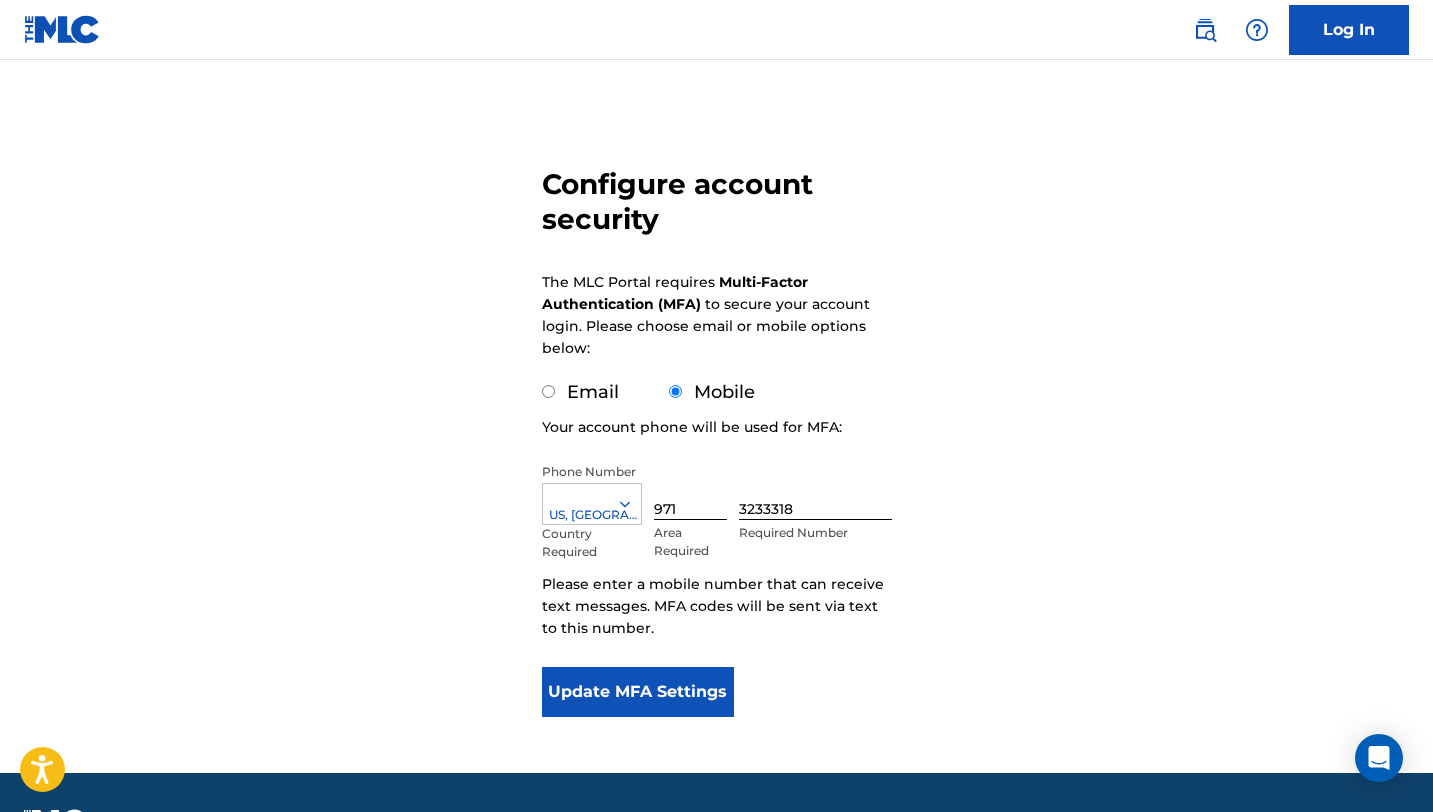 click on "Update MFA Settings" at bounding box center (638, 692) 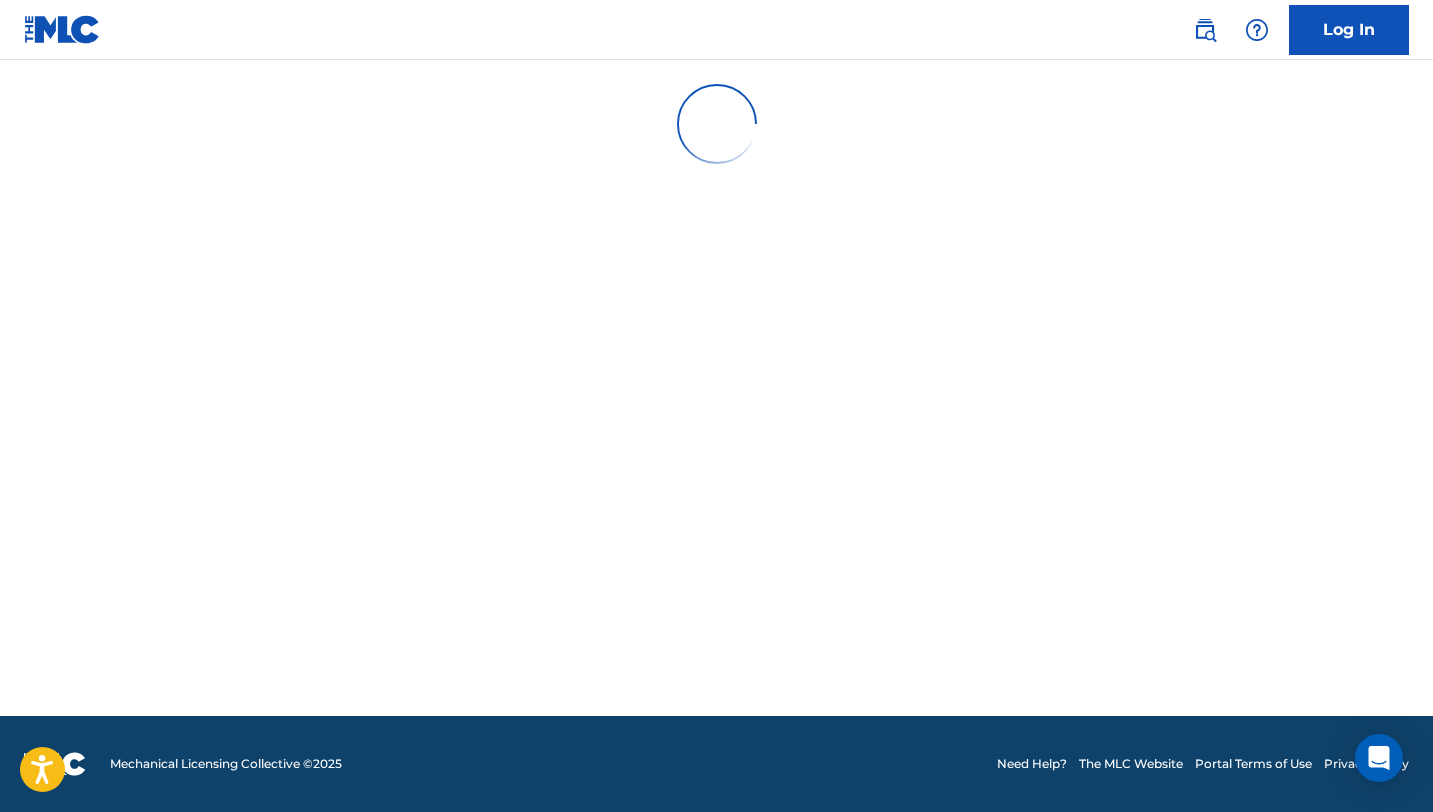 scroll, scrollTop: 0, scrollLeft: 0, axis: both 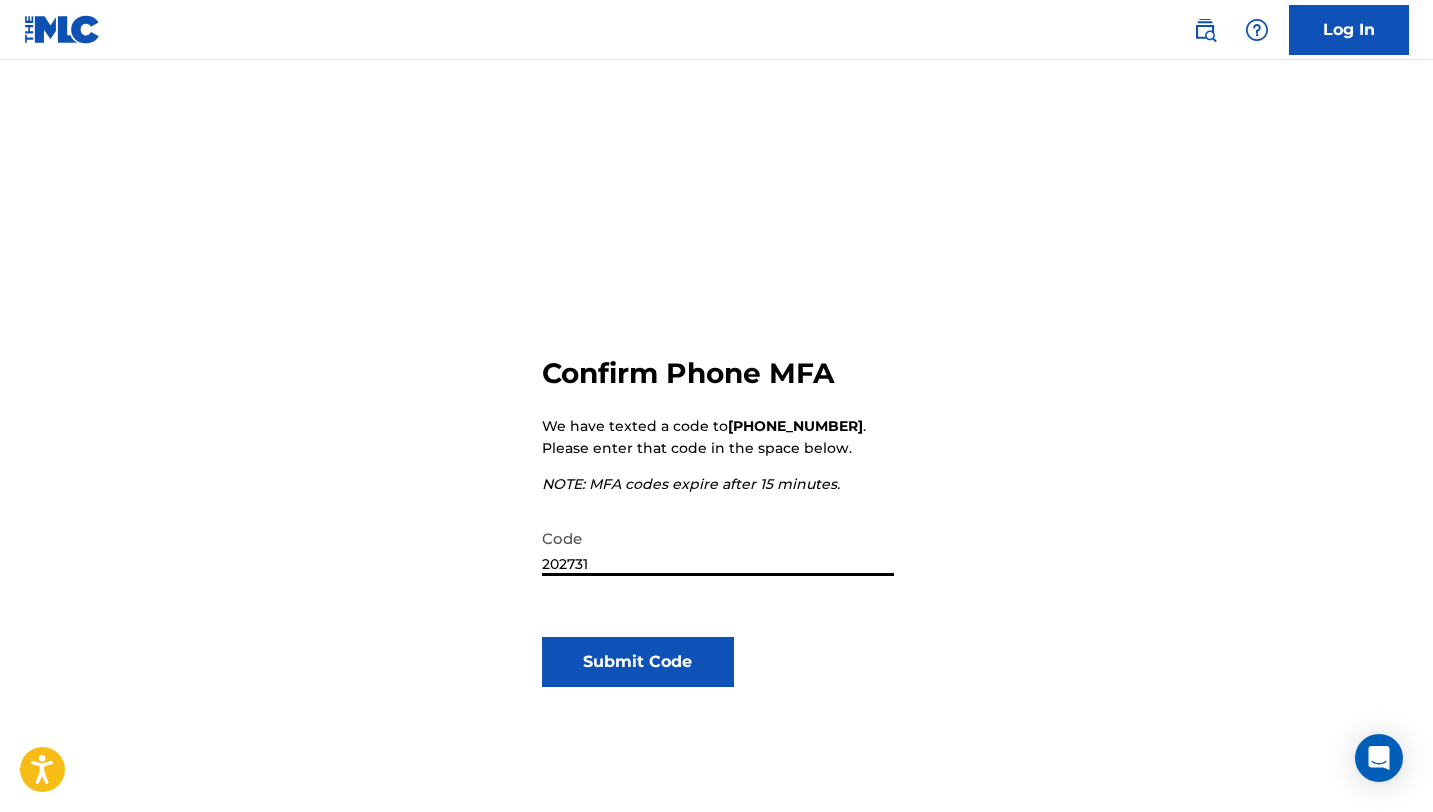 type on "202731" 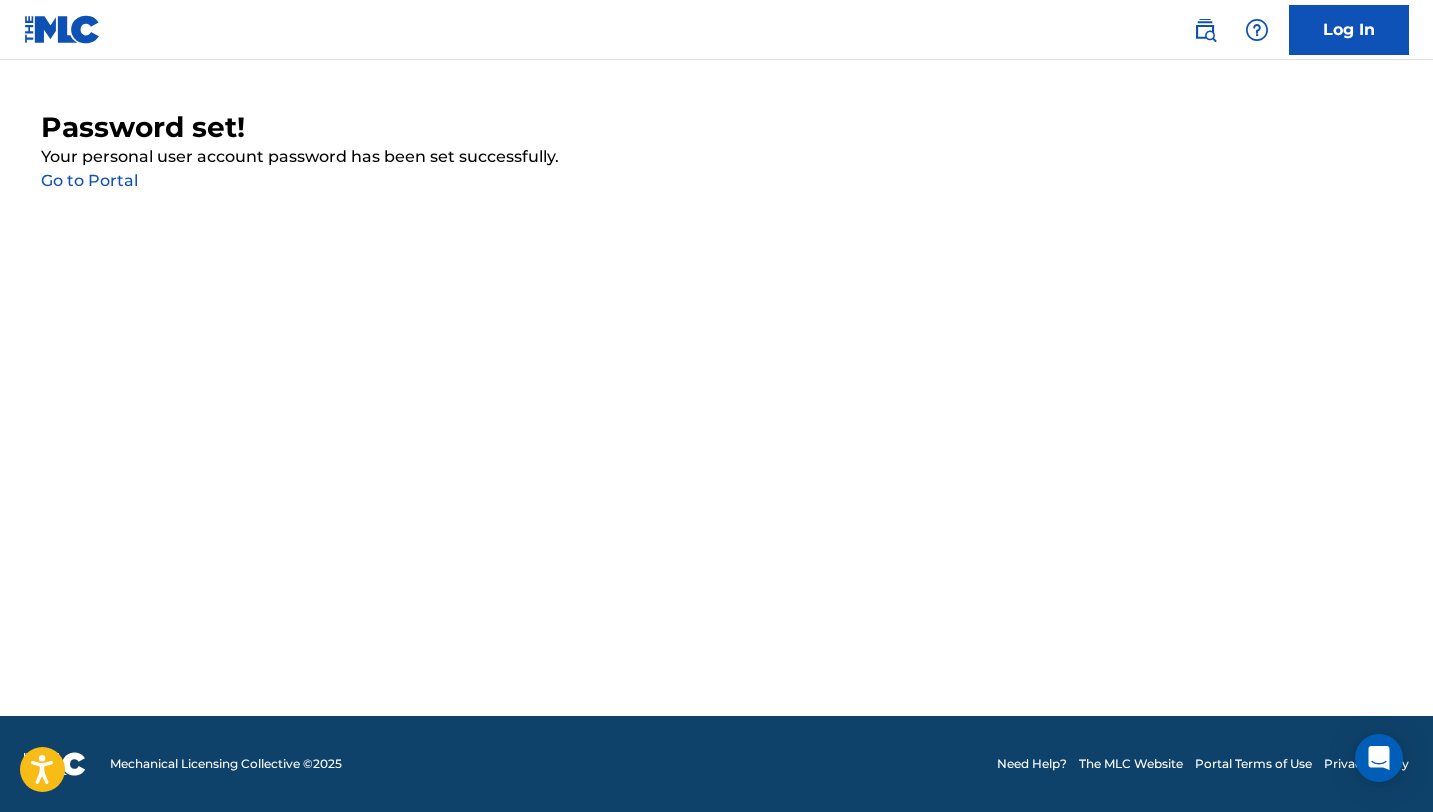 click on "Go to Portal" at bounding box center (89, 180) 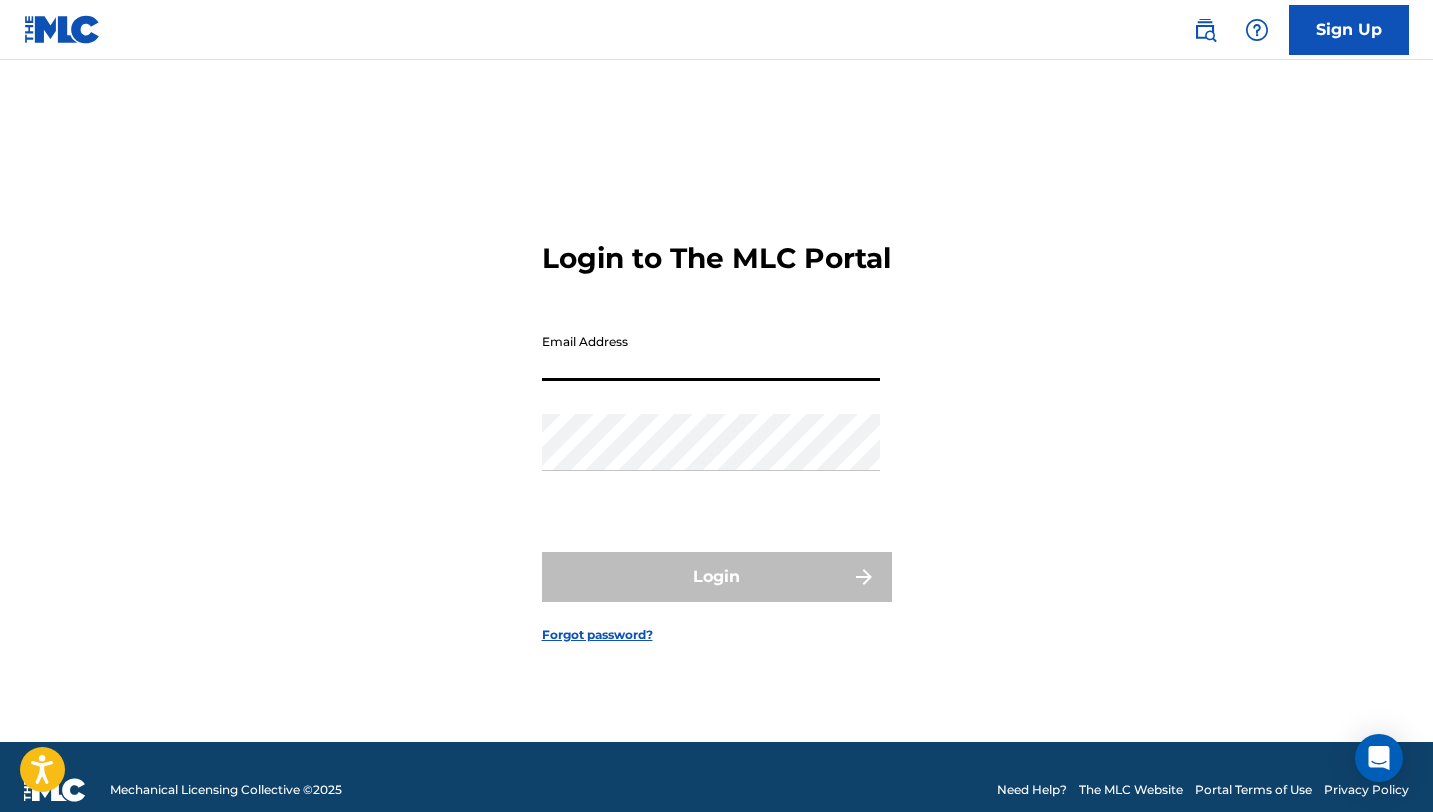 click on "Email Address" at bounding box center [711, 352] 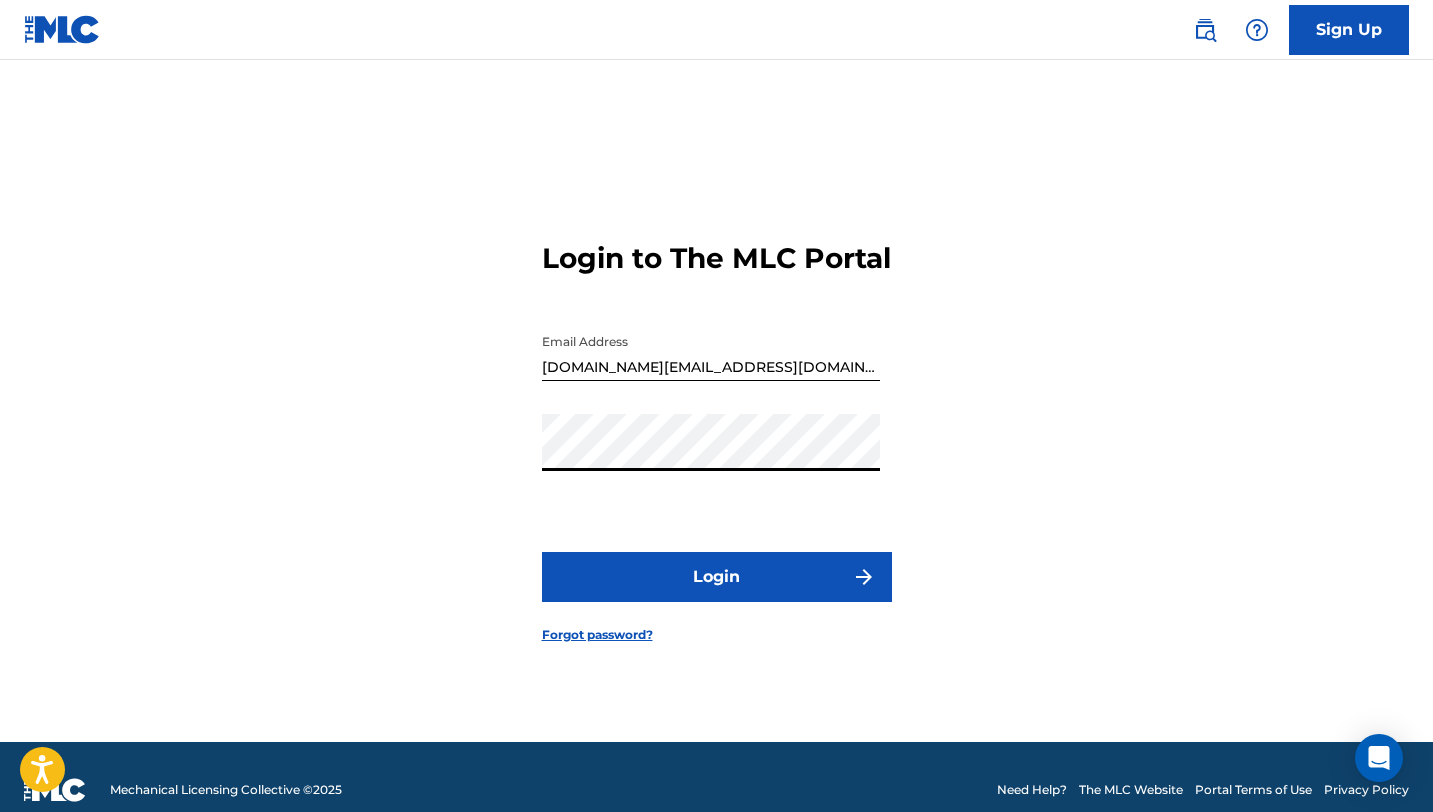 click on "Login" at bounding box center (717, 577) 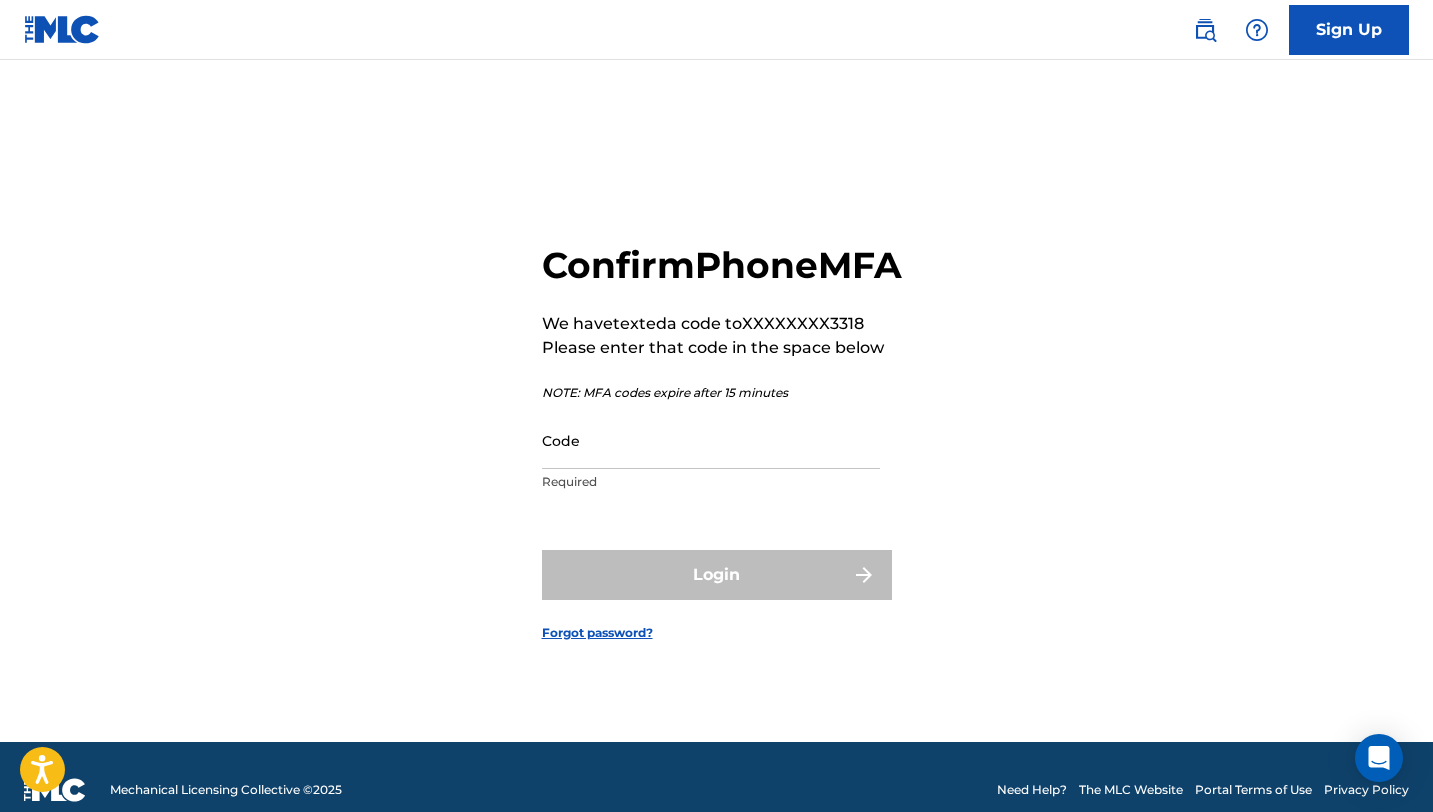 click on "Code" at bounding box center (711, 440) 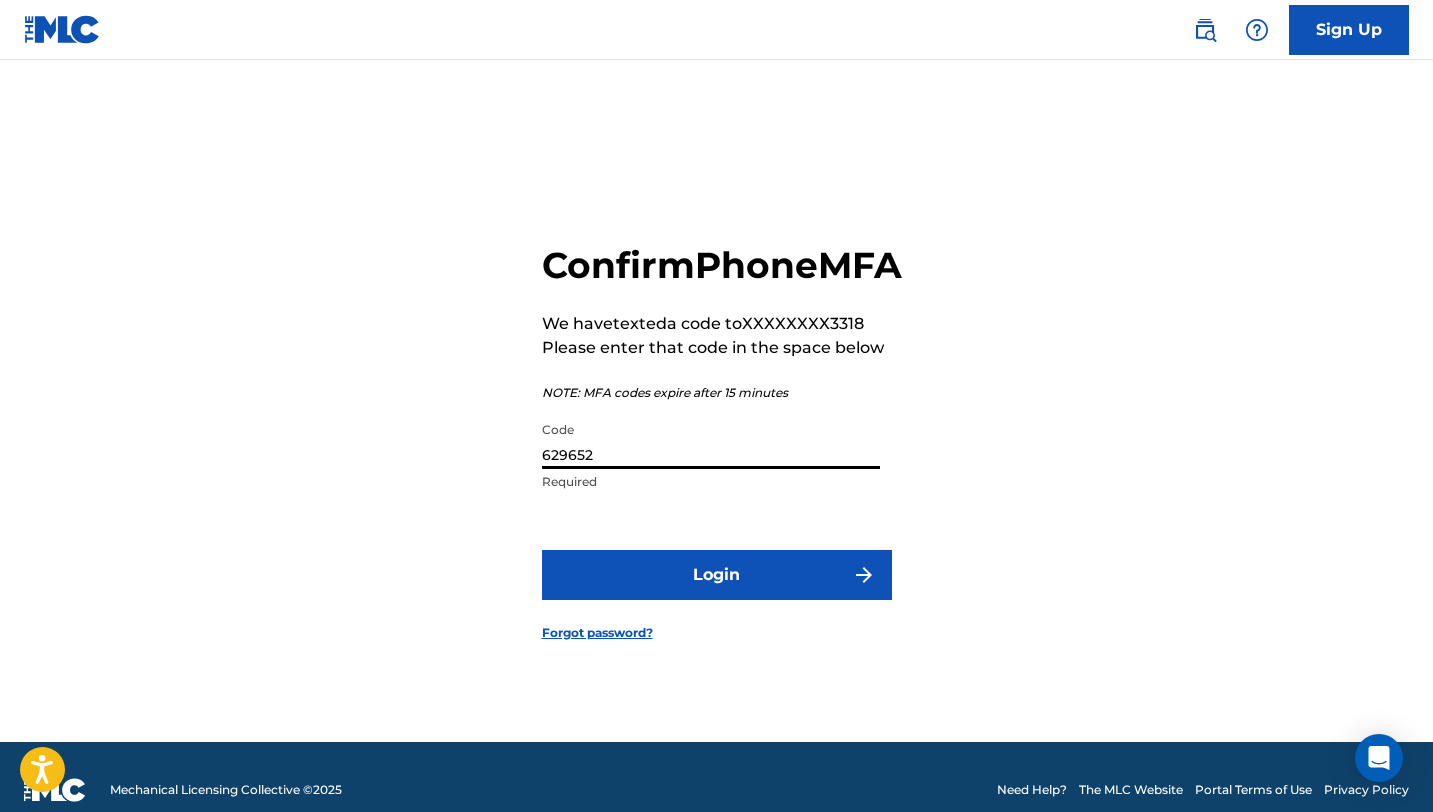 type on "629652" 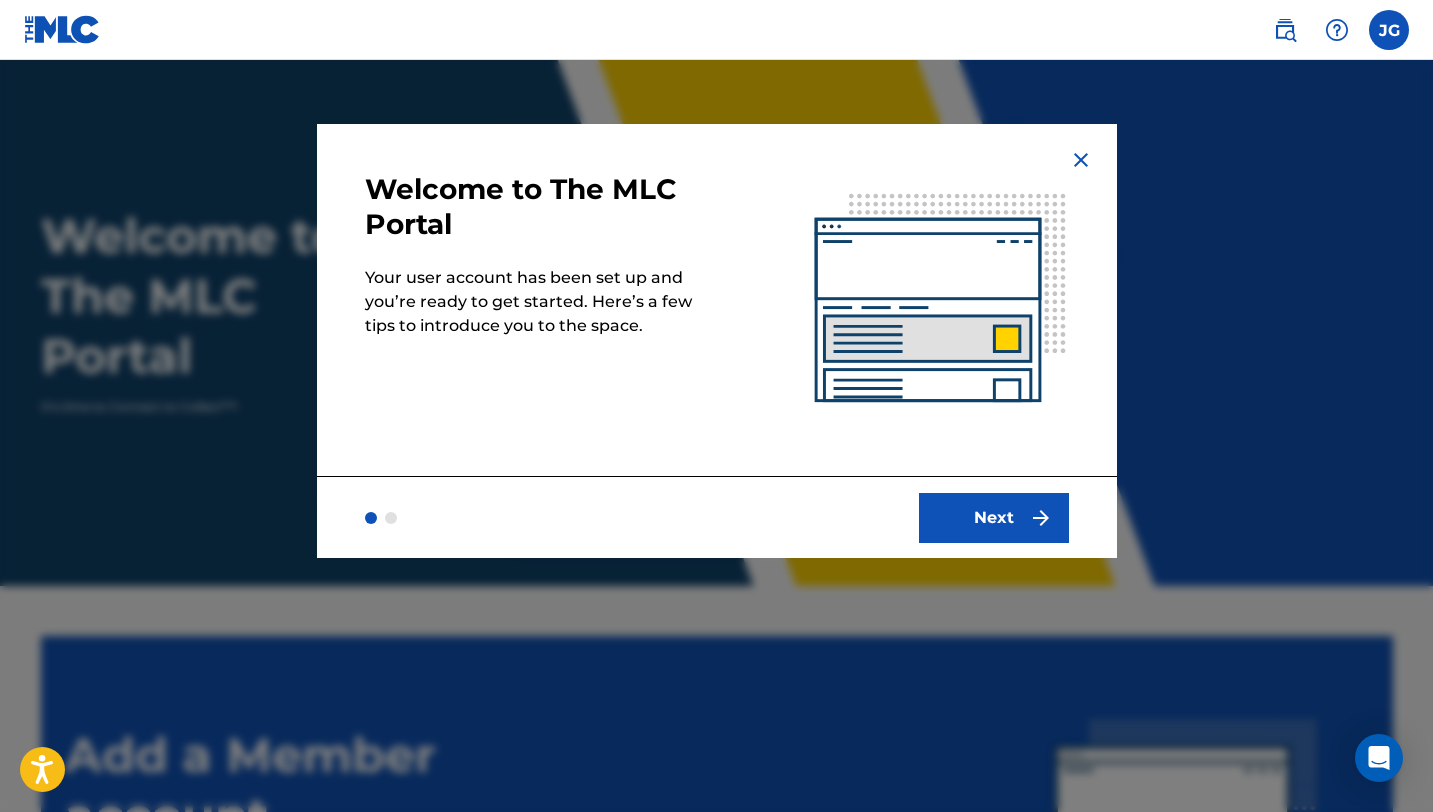 scroll, scrollTop: 0, scrollLeft: 0, axis: both 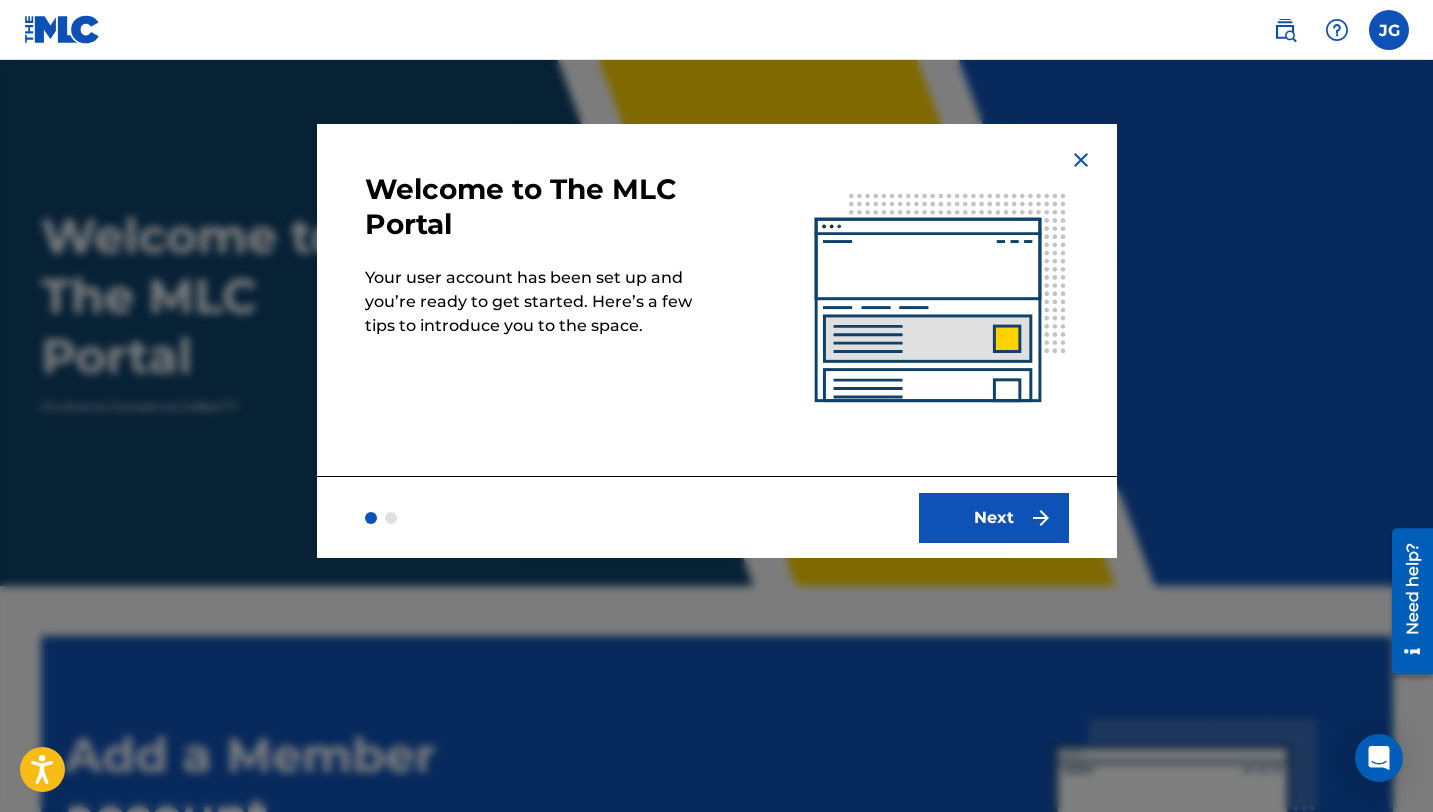 click on "Next" at bounding box center [994, 518] 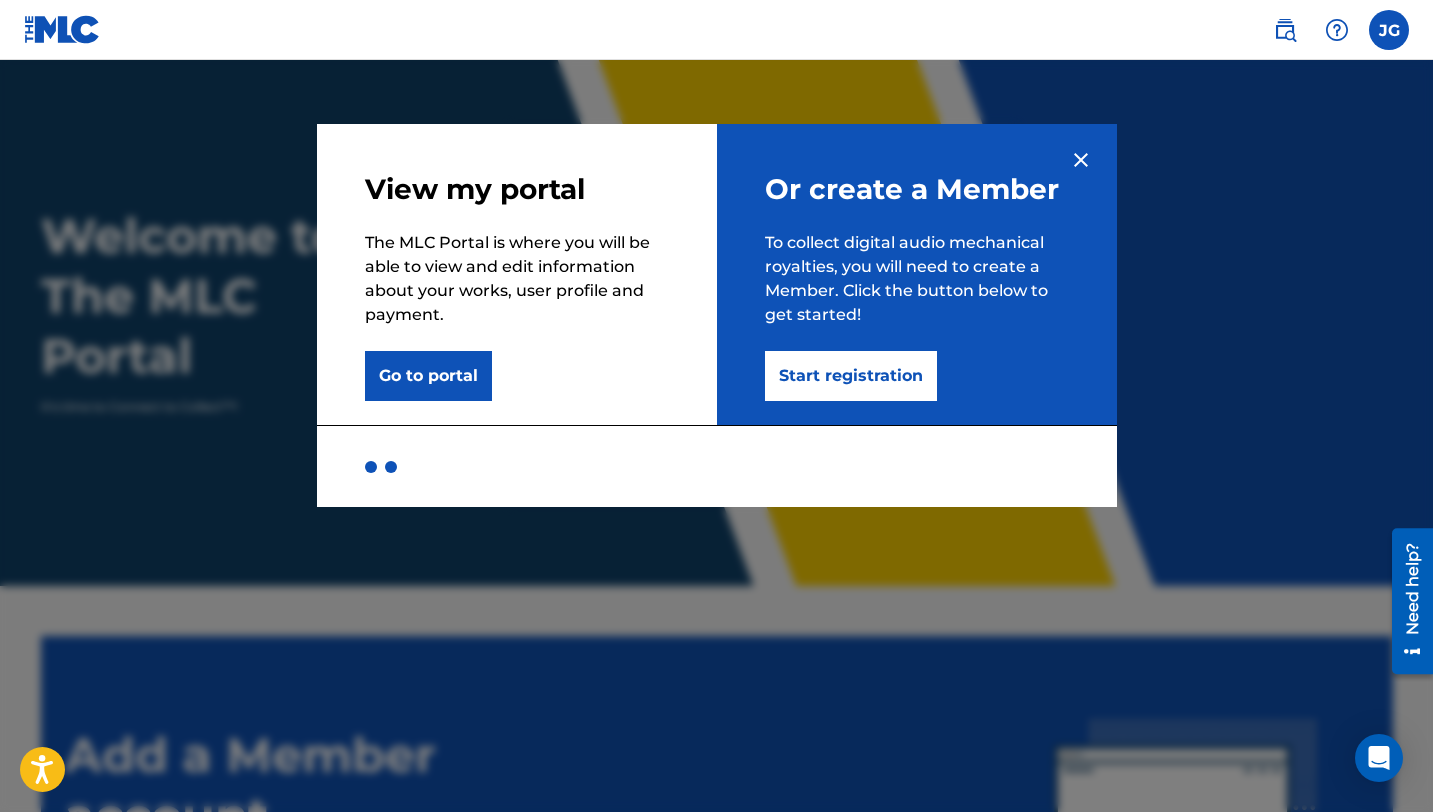click on "Start registration" at bounding box center (851, 376) 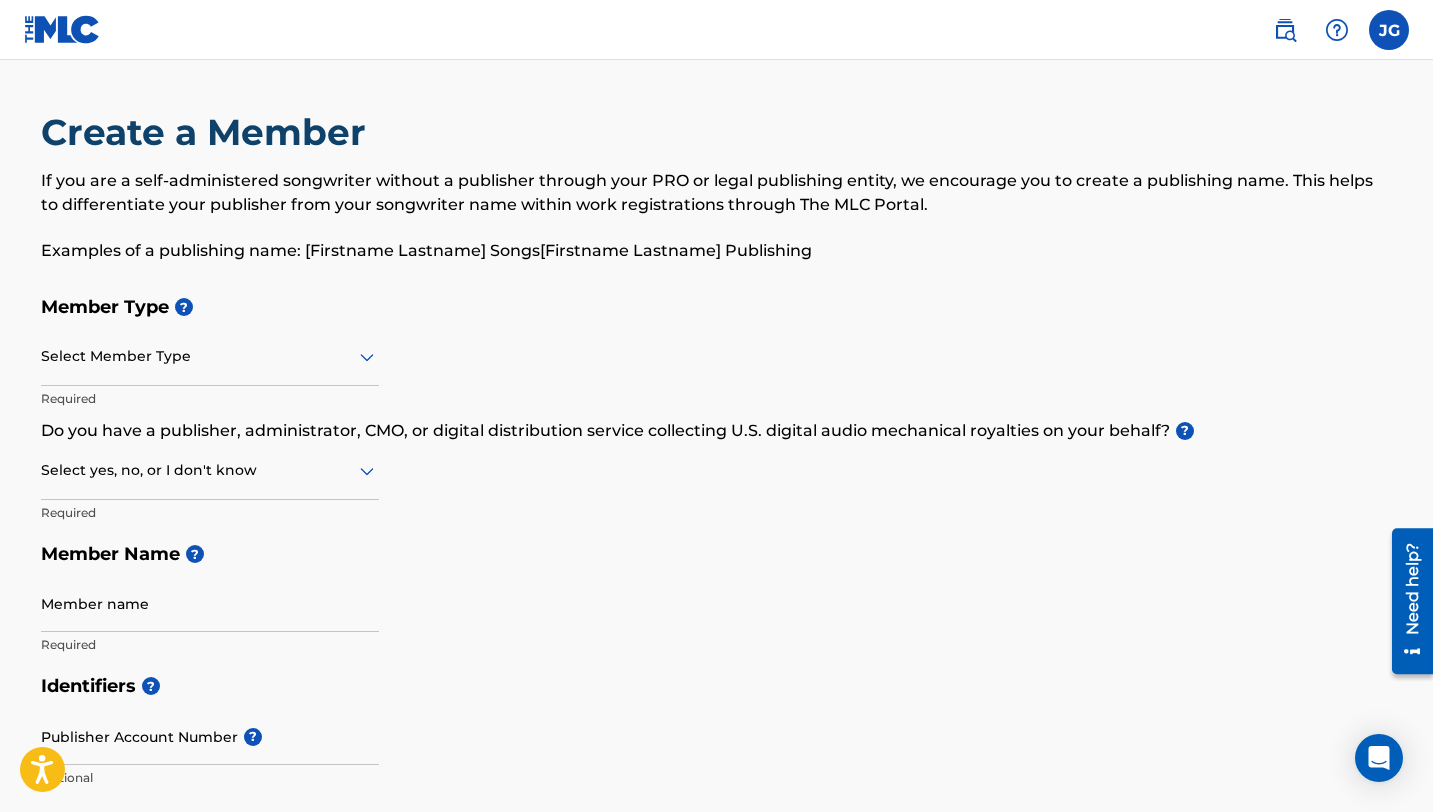 click at bounding box center [210, 356] 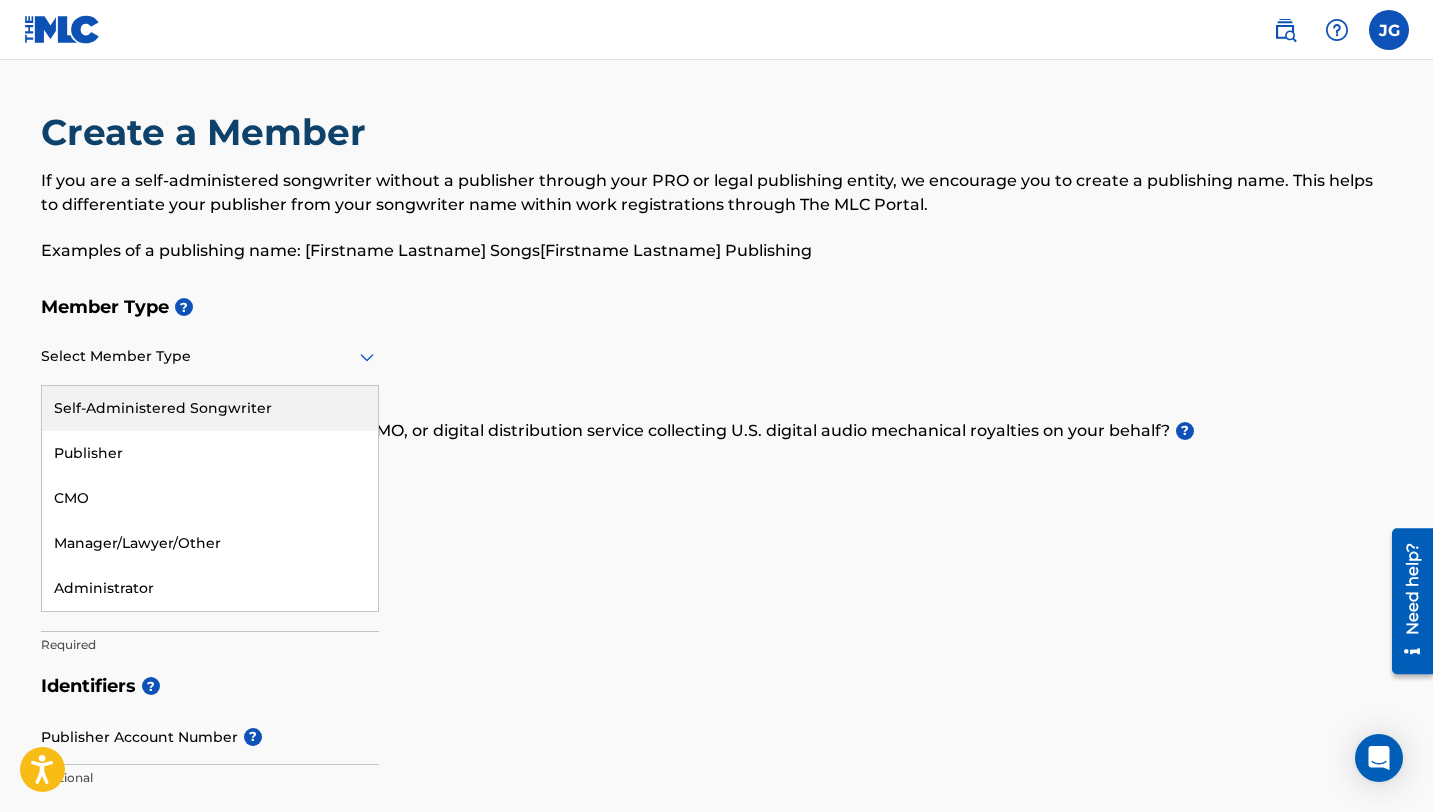 click on "Self-Administered Songwriter" at bounding box center [210, 408] 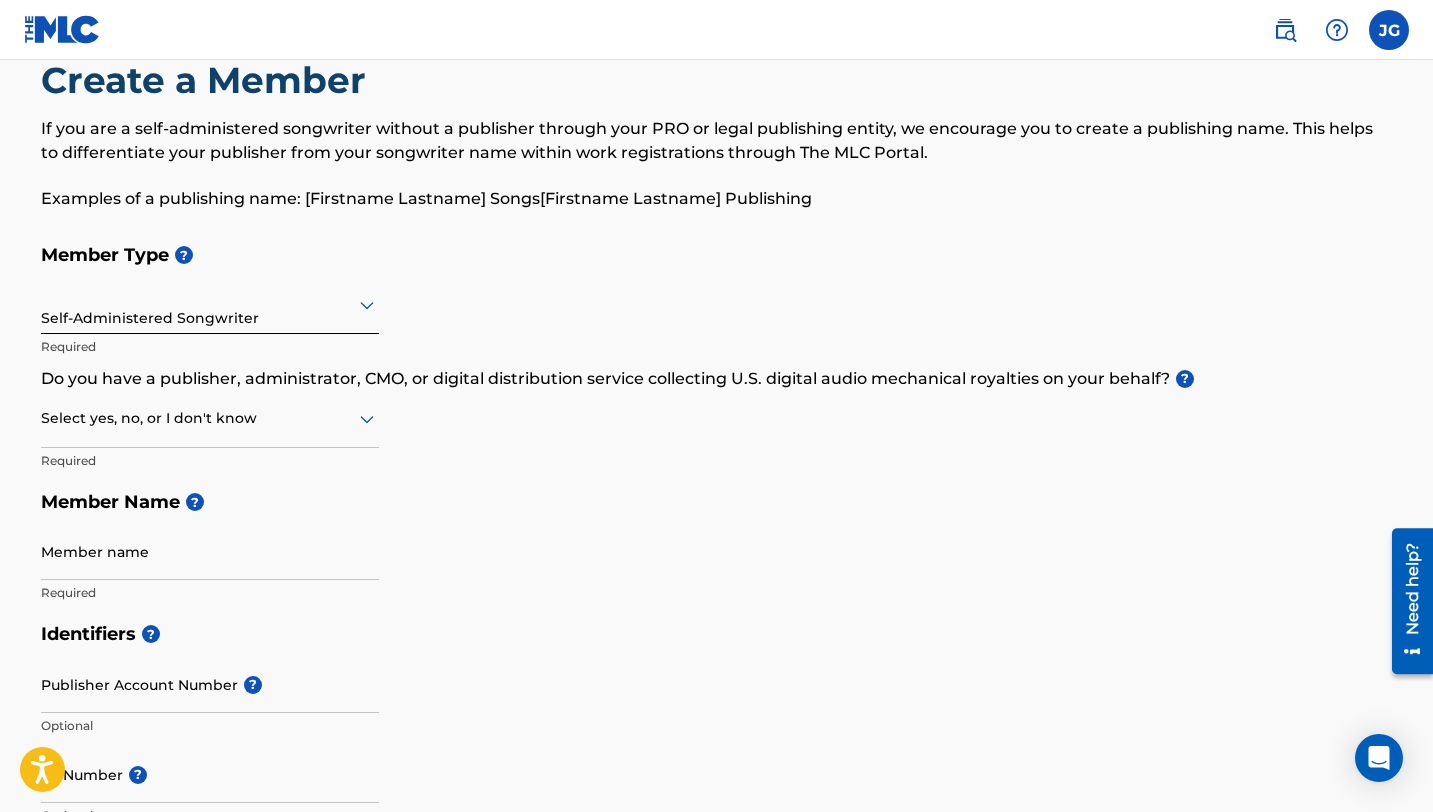 scroll, scrollTop: 55, scrollLeft: 0, axis: vertical 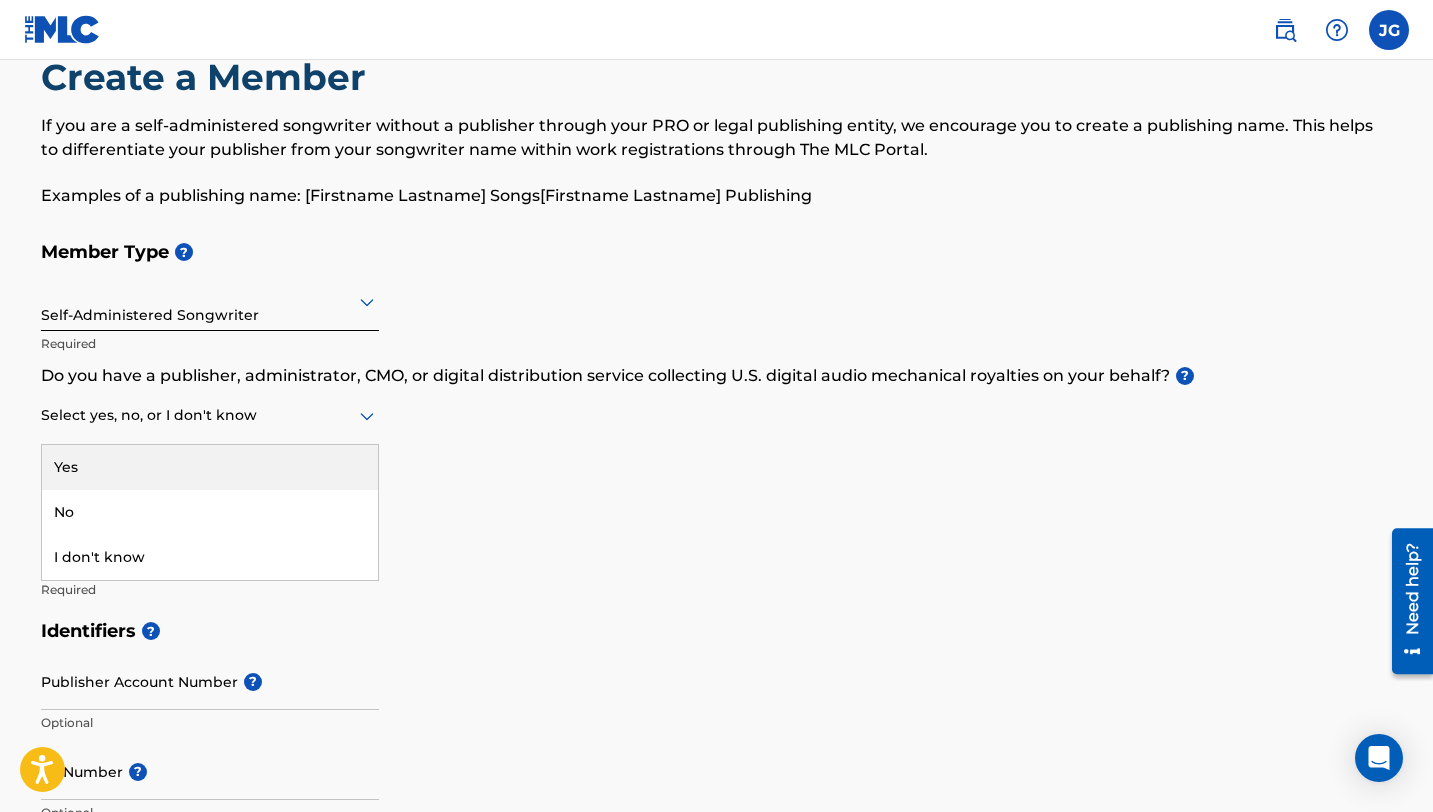 click 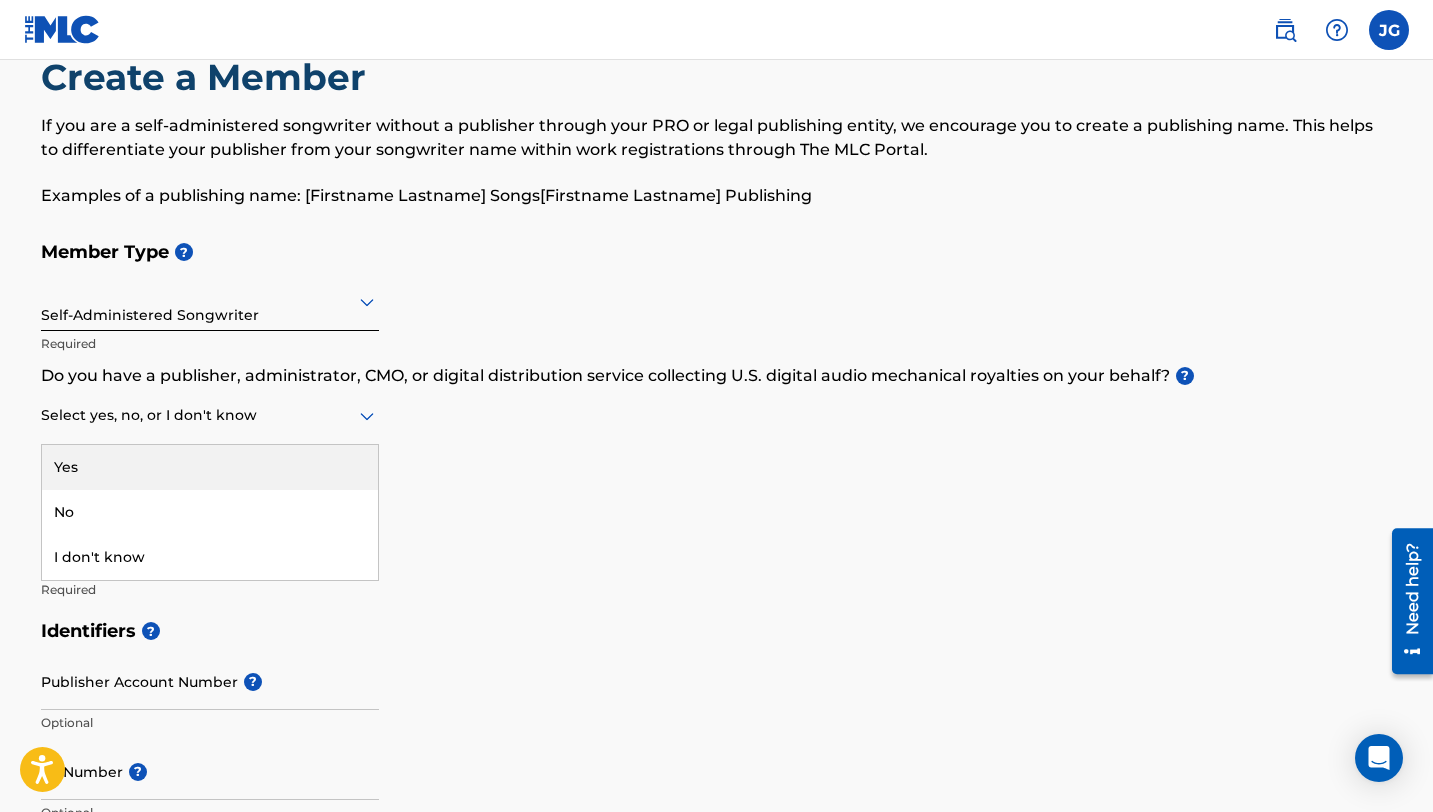 click on "Yes" at bounding box center [210, 467] 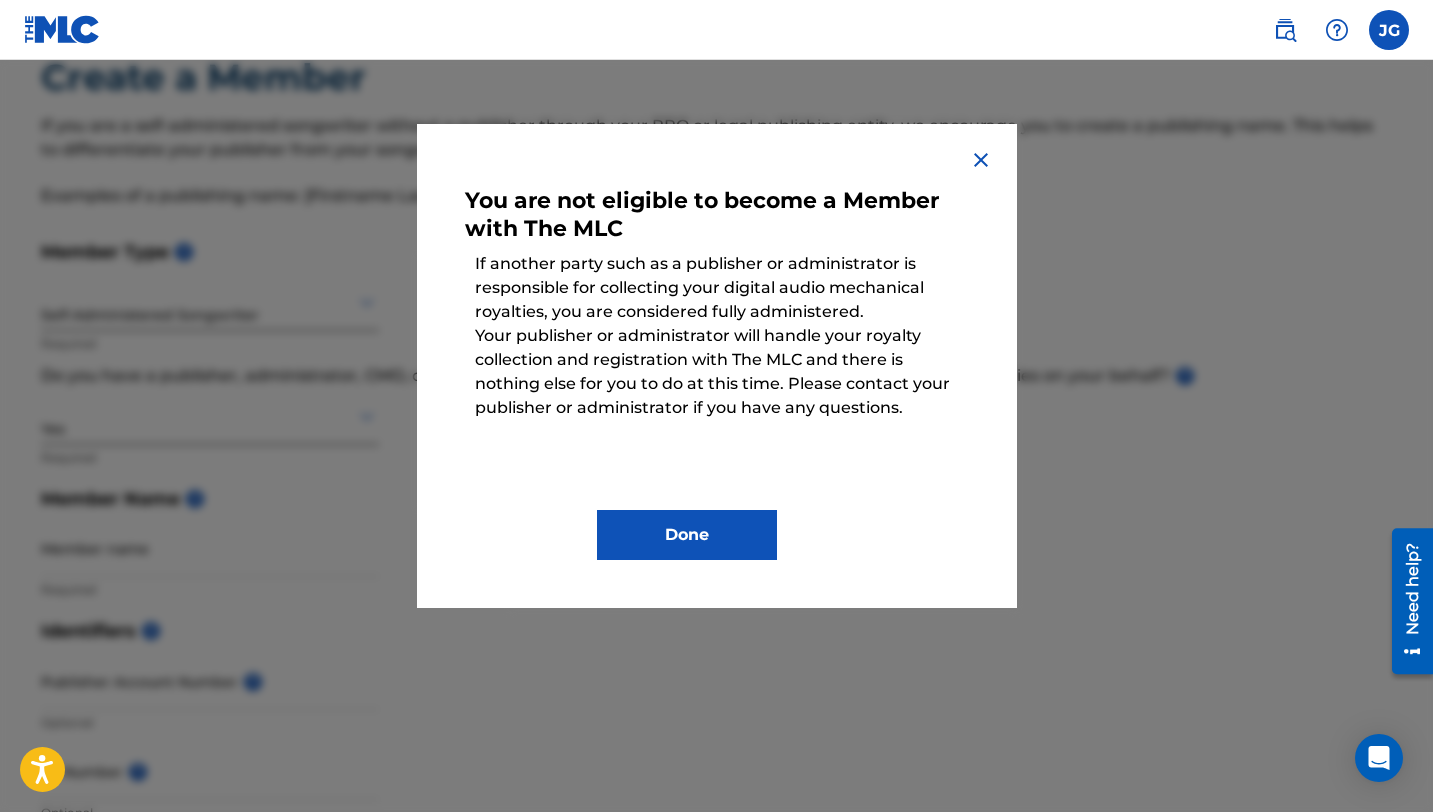 click at bounding box center [981, 160] 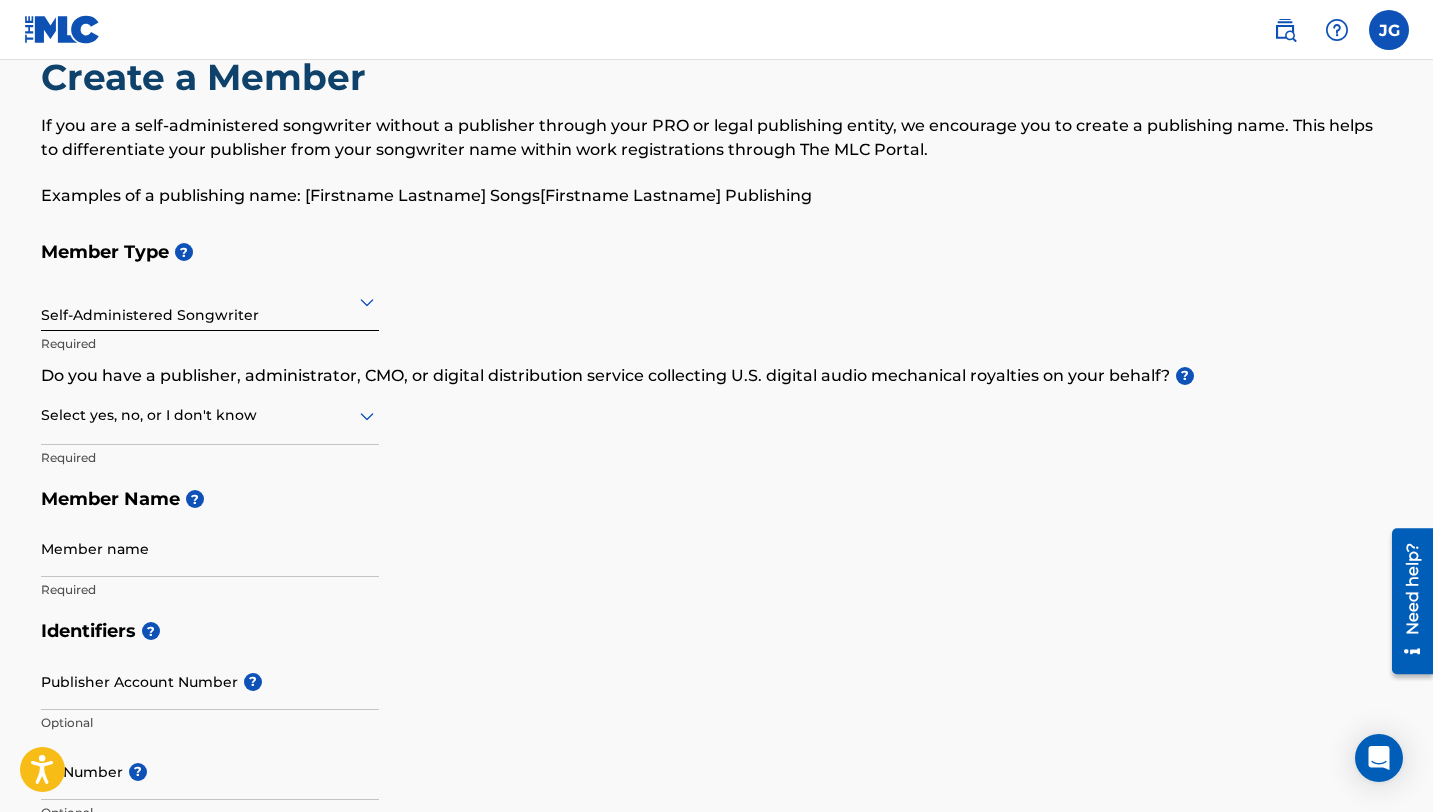 click 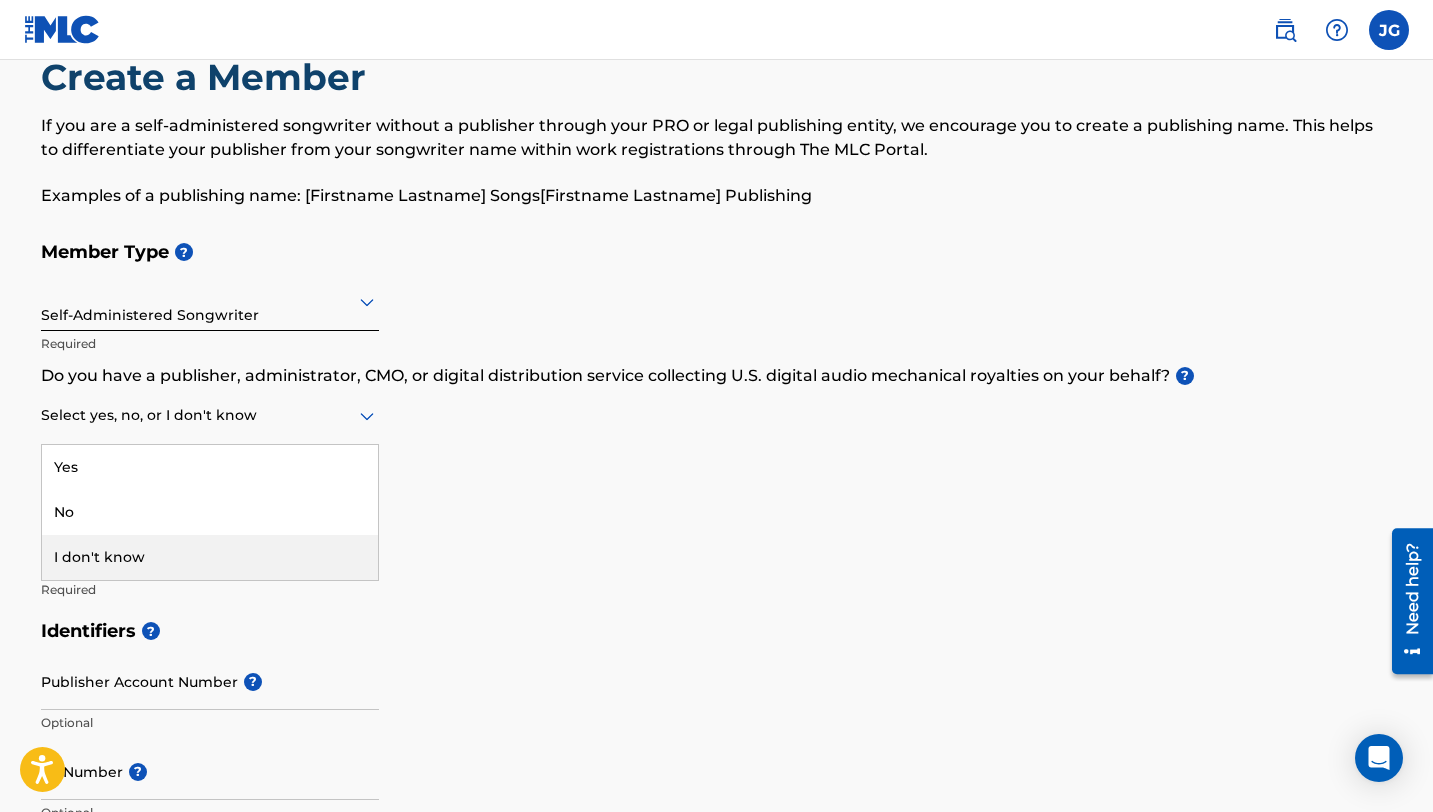 click on "I don't know" at bounding box center [210, 557] 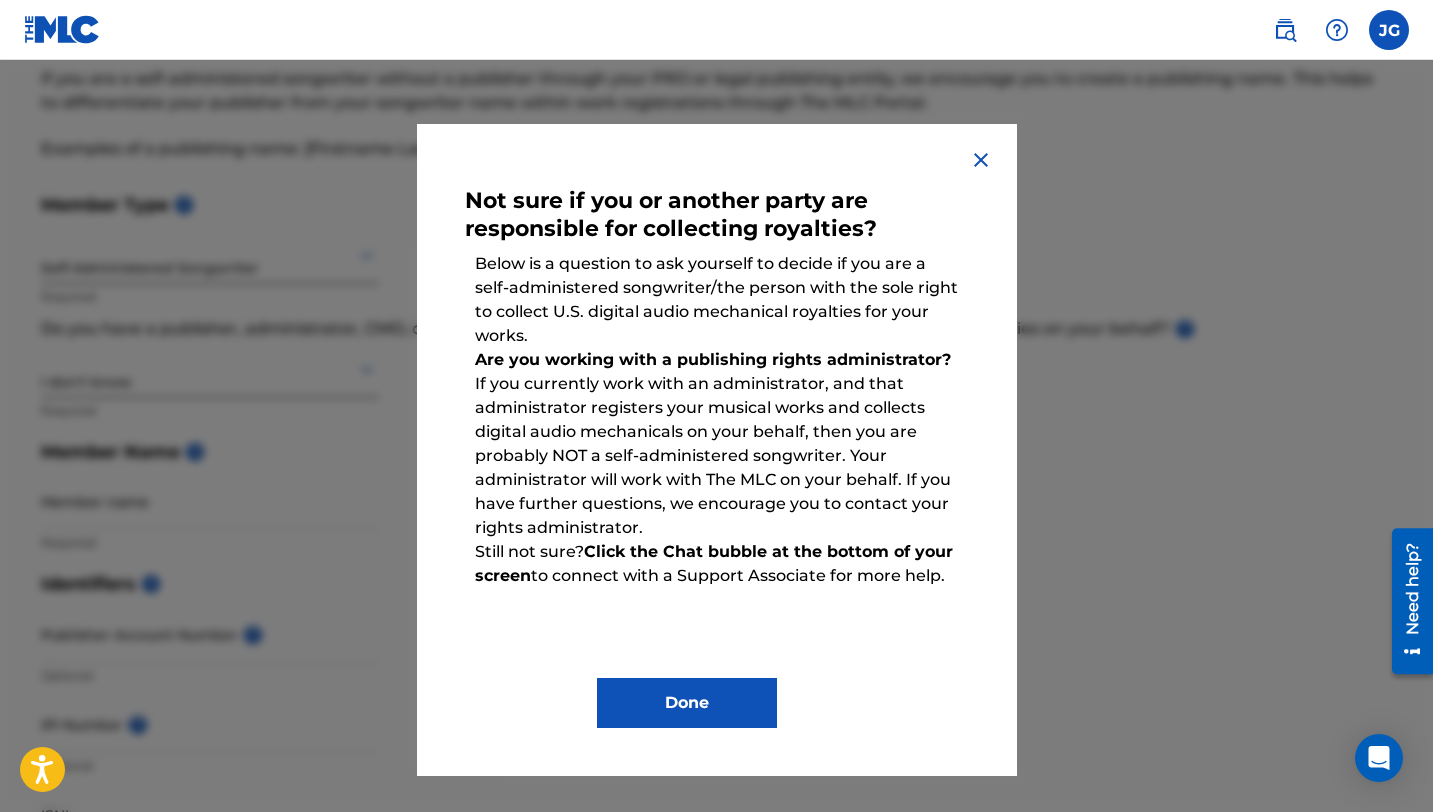 scroll, scrollTop: 154, scrollLeft: 0, axis: vertical 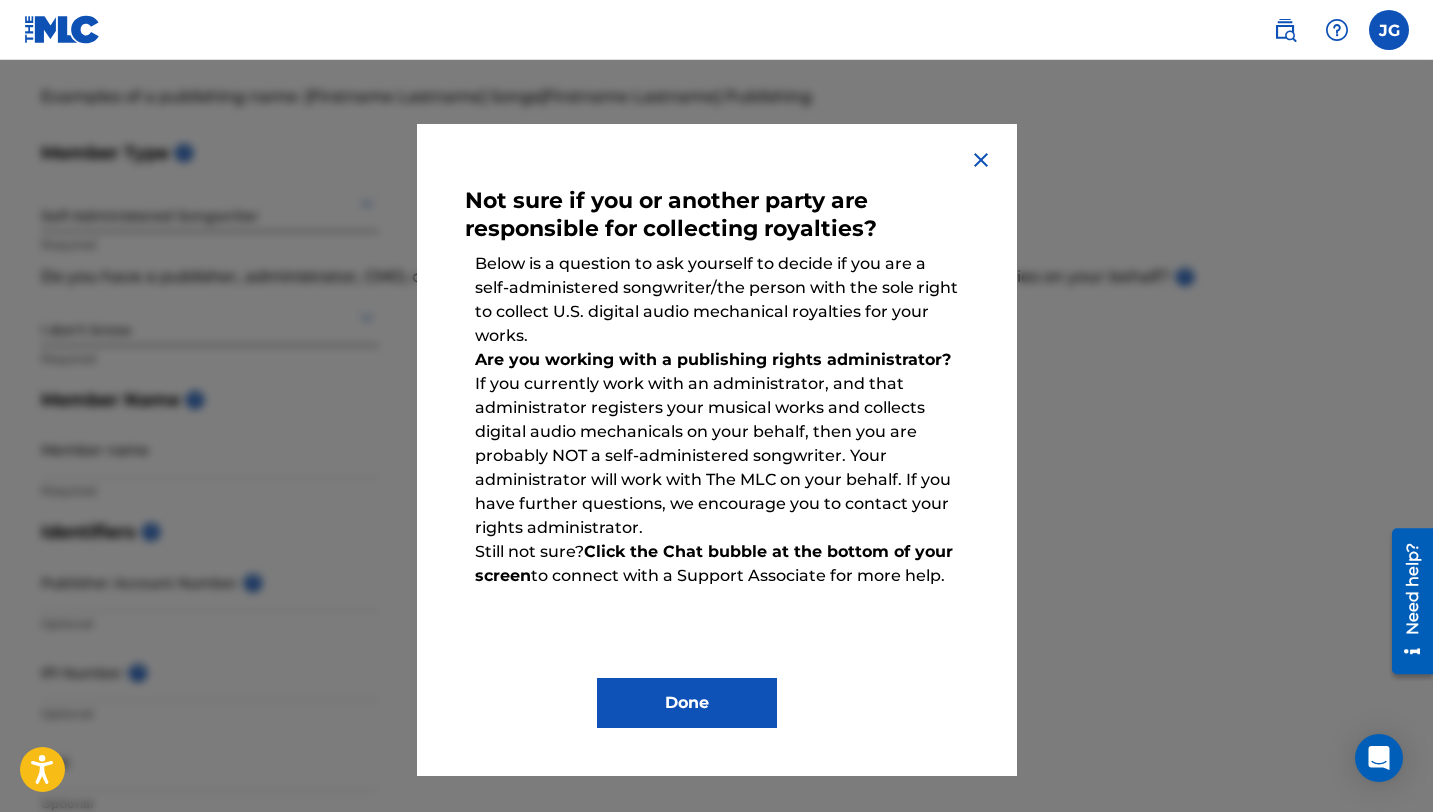 click on "Done" at bounding box center (687, 703) 